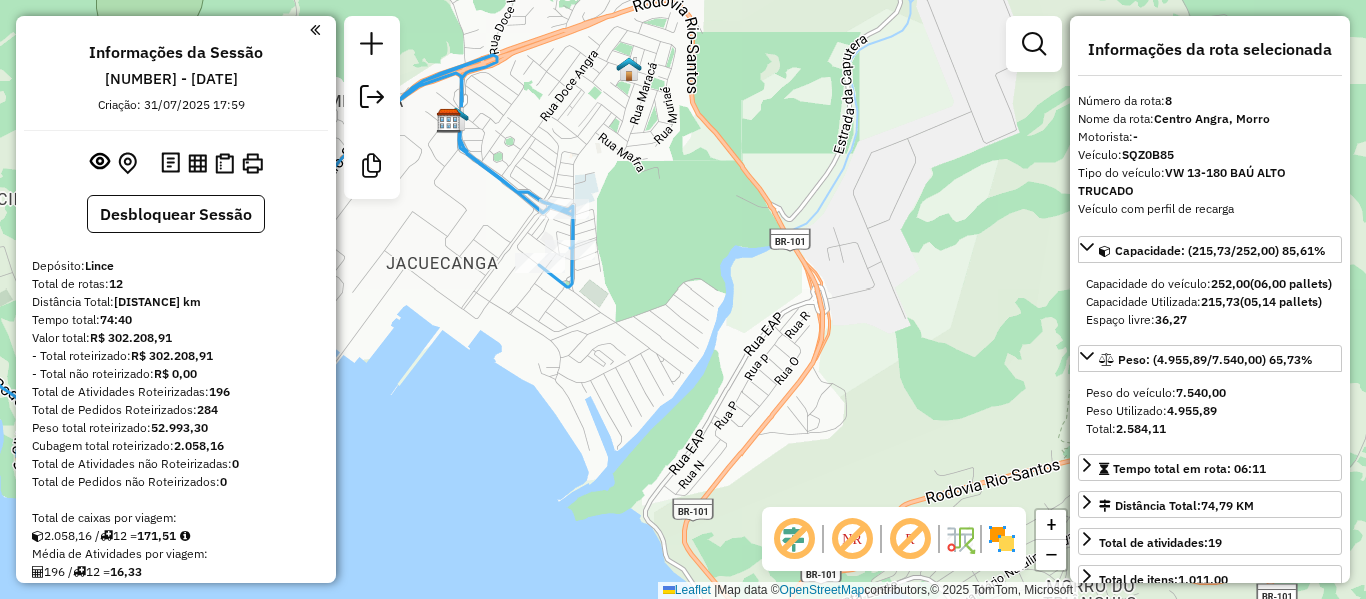 select on "**********" 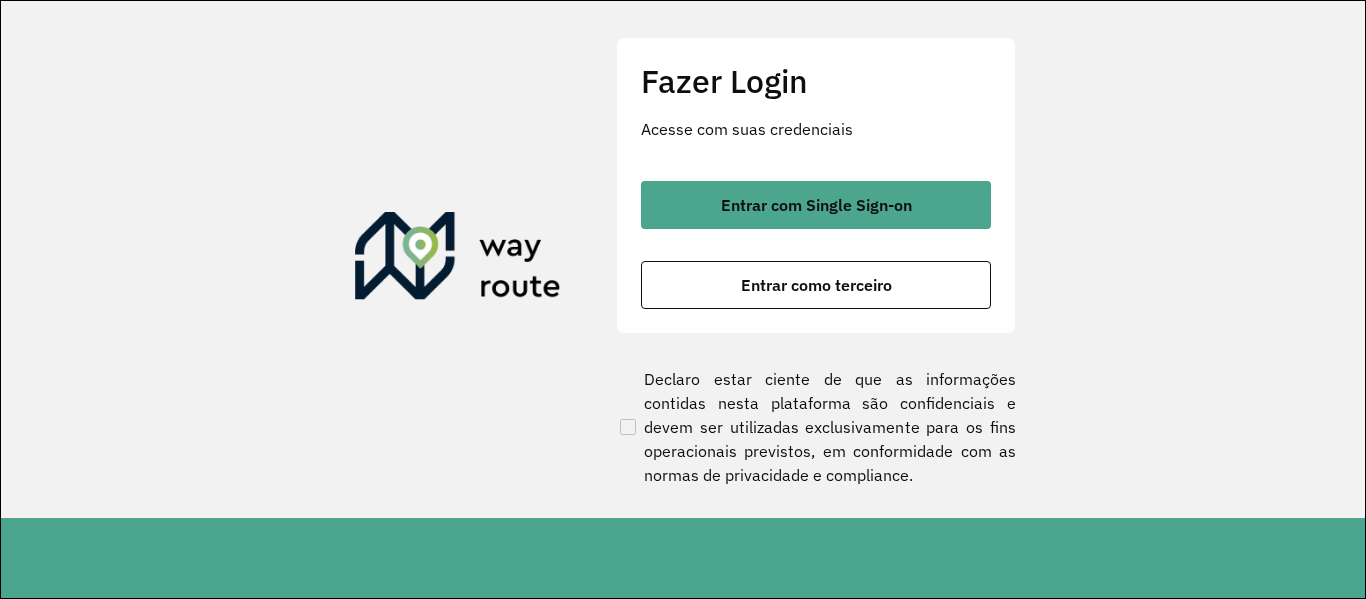 scroll, scrollTop: 0, scrollLeft: 0, axis: both 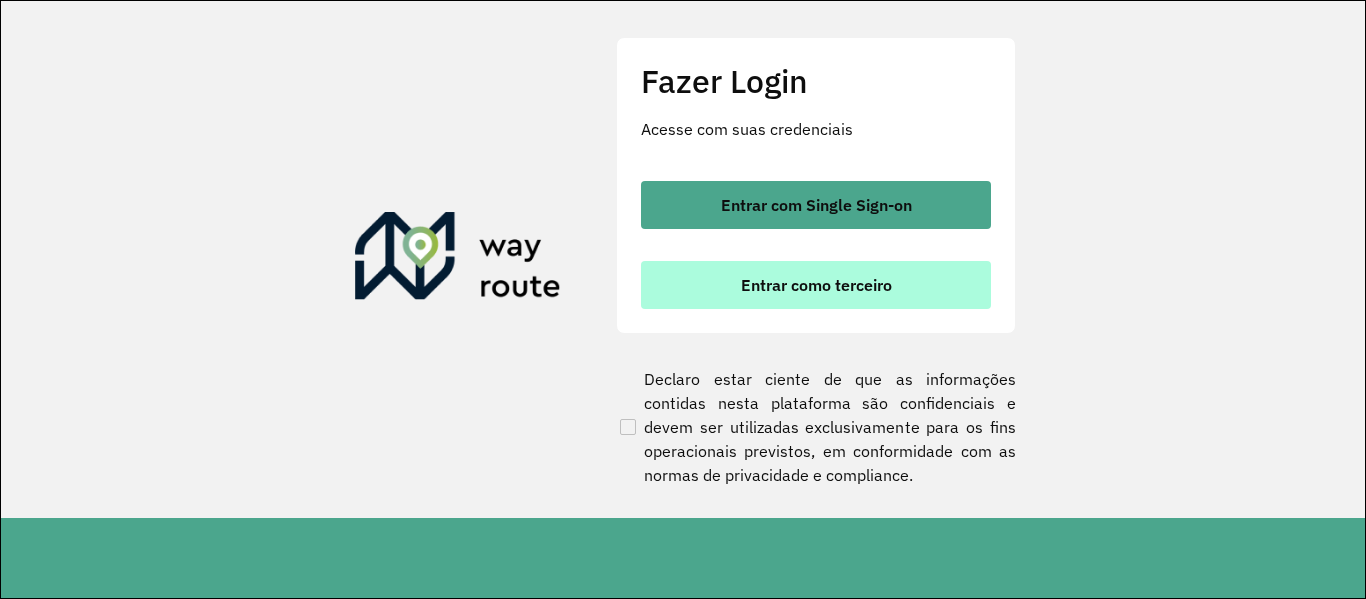click on "Entrar como terceiro" at bounding box center (816, 285) 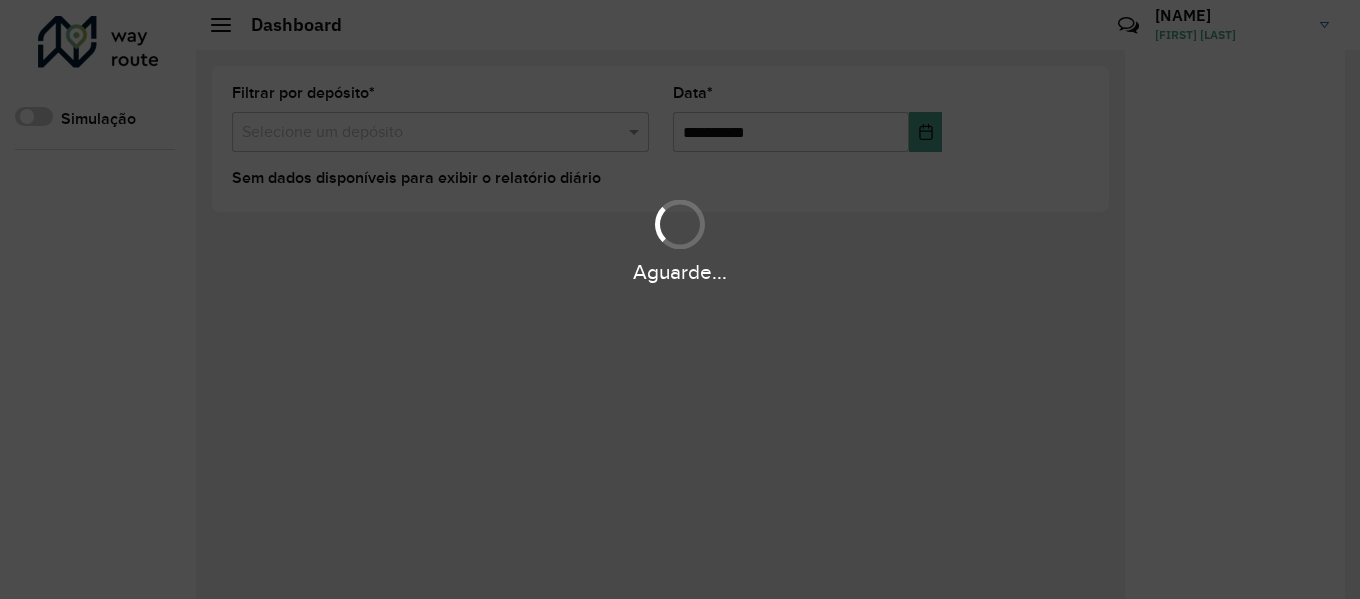 scroll, scrollTop: 0, scrollLeft: 0, axis: both 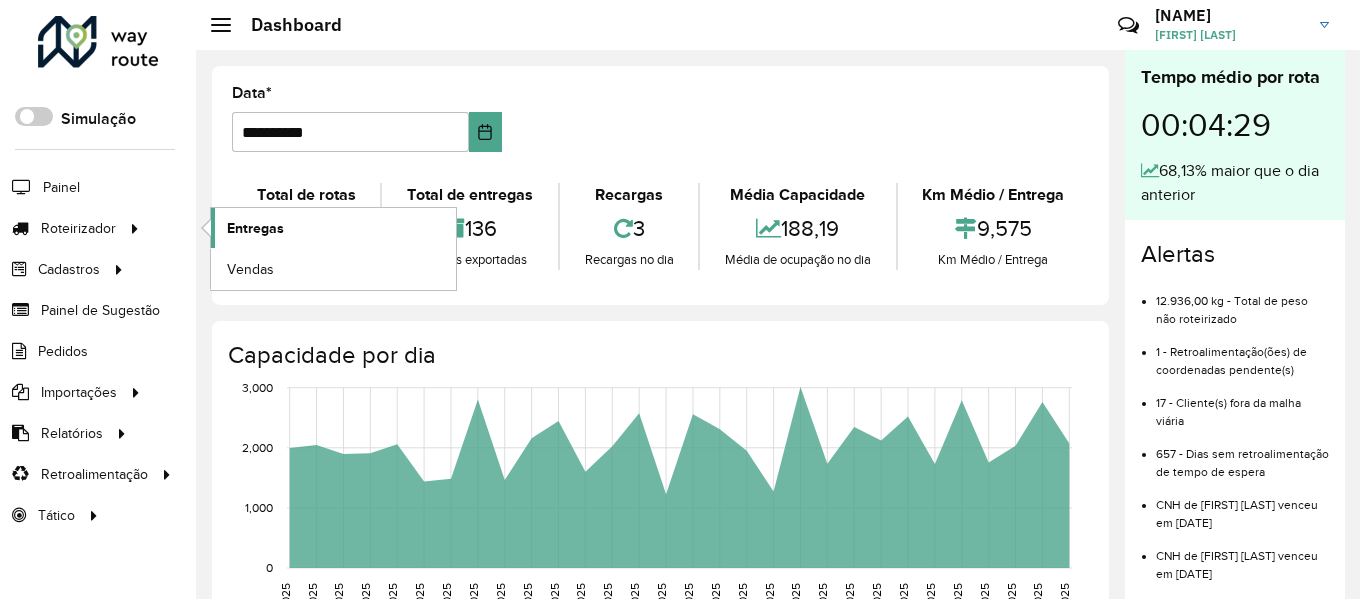 click on "Entregas" 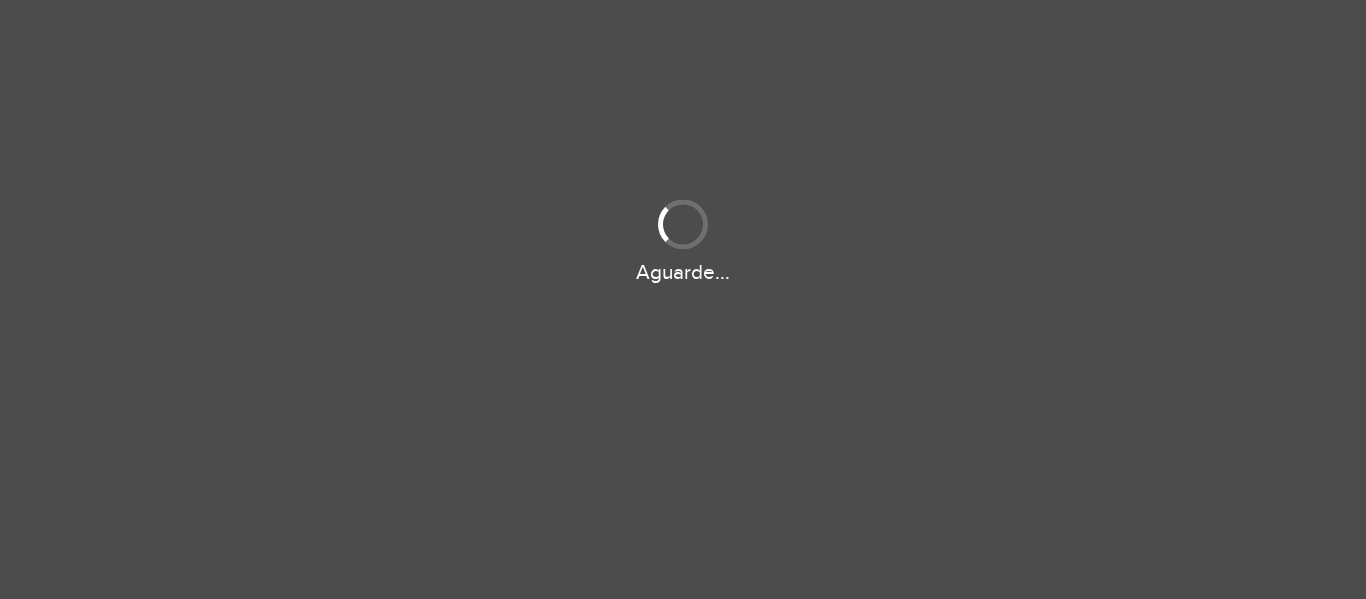 scroll, scrollTop: 0, scrollLeft: 0, axis: both 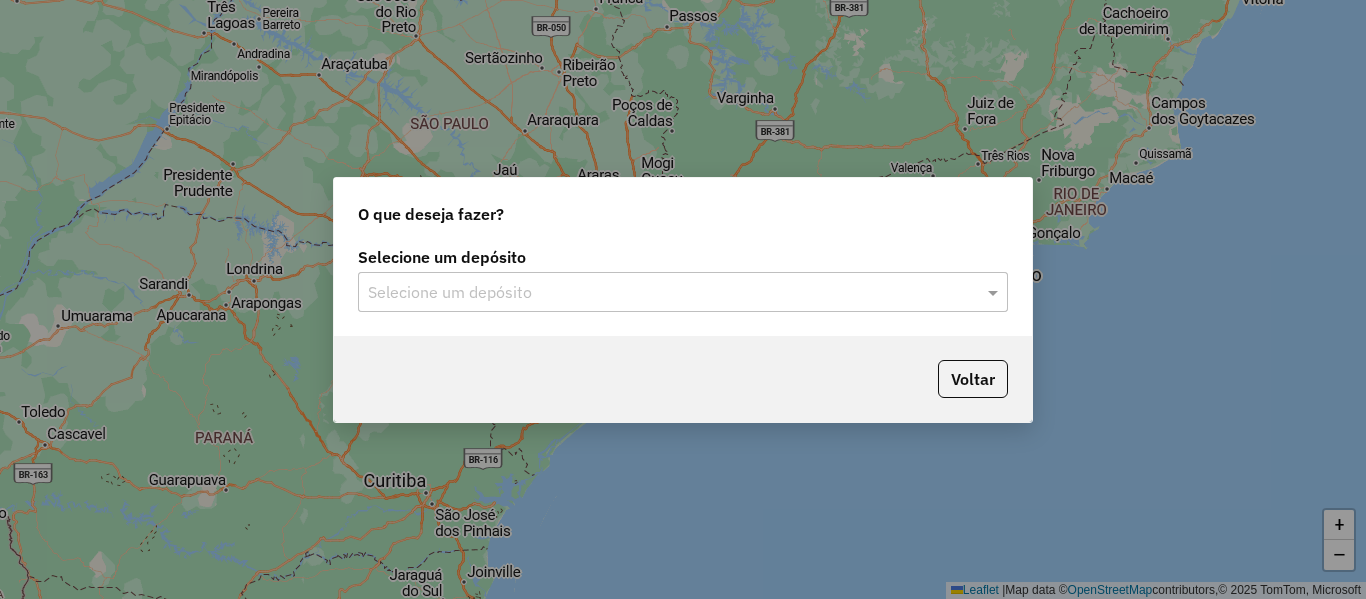 click 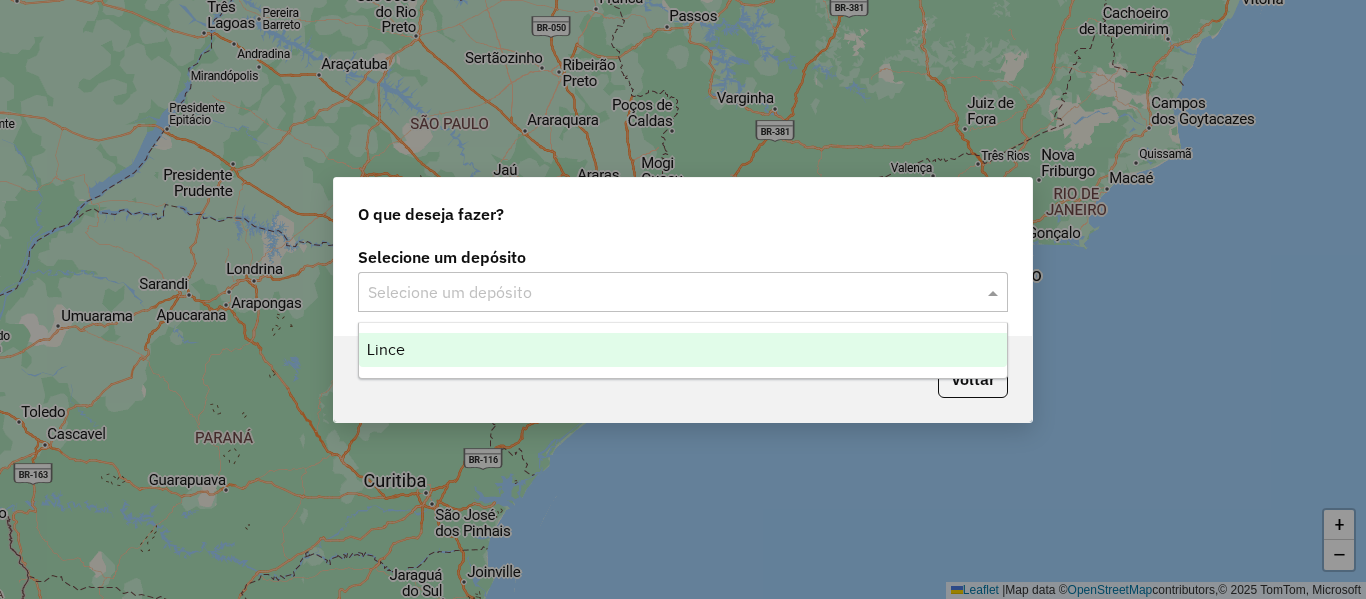 click on "Lince" at bounding box center [683, 350] 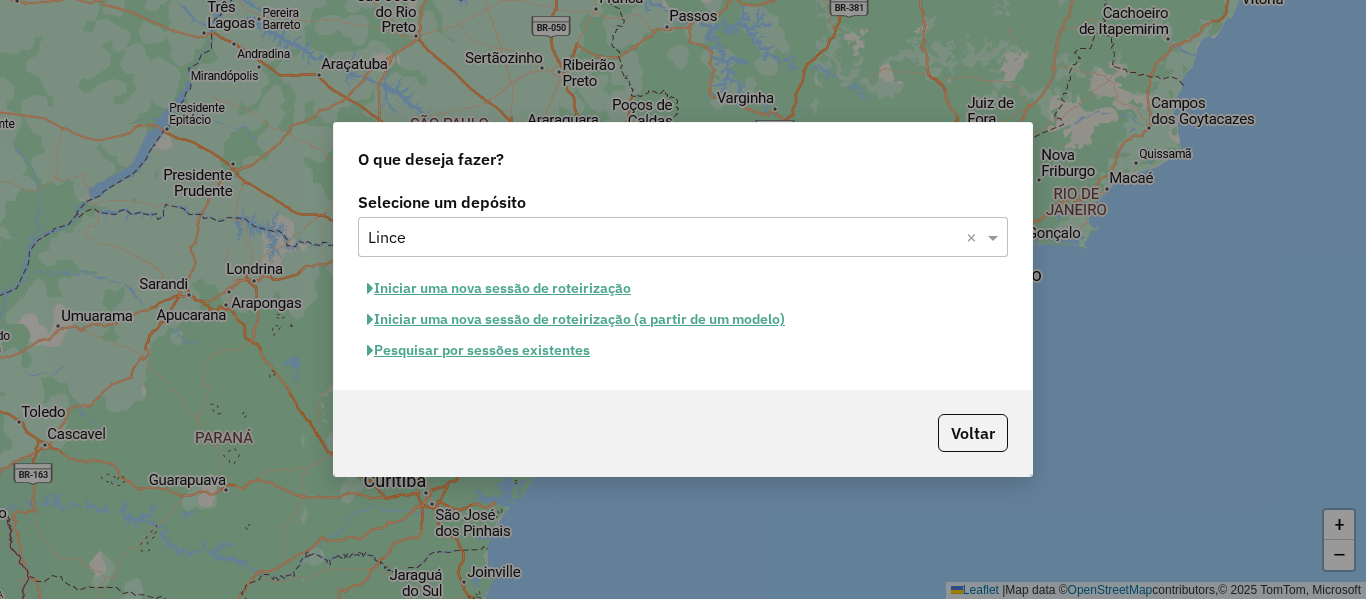 click on "Pesquisar por sessões existentes" 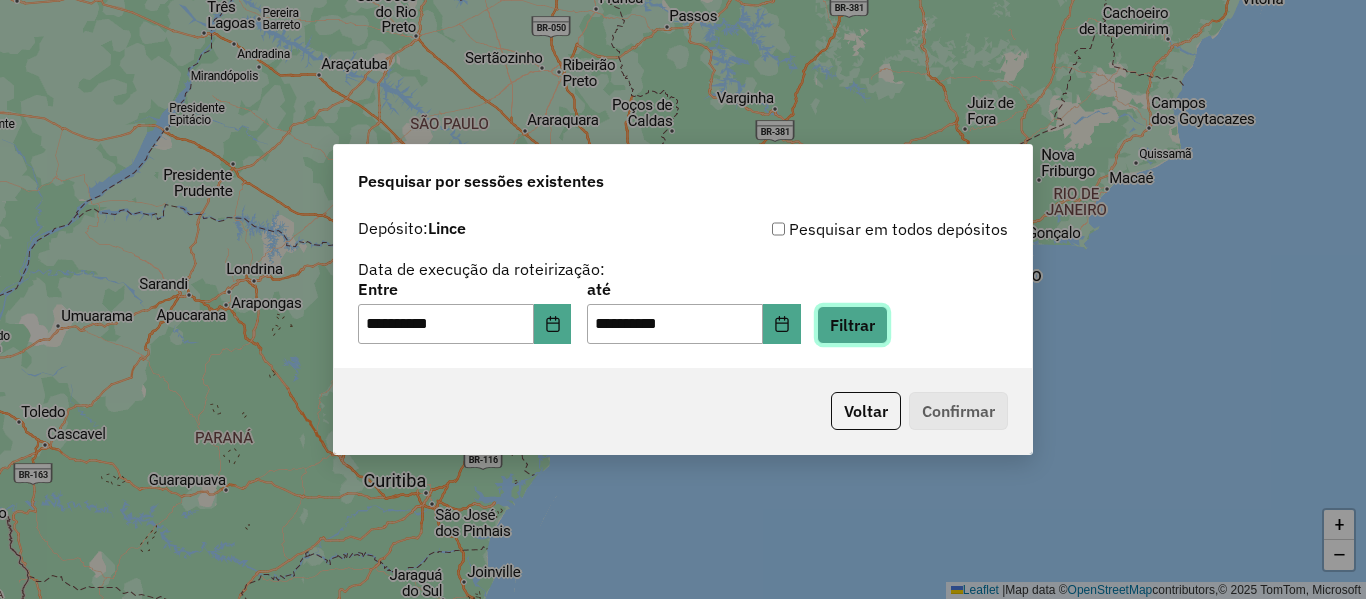 click on "Filtrar" 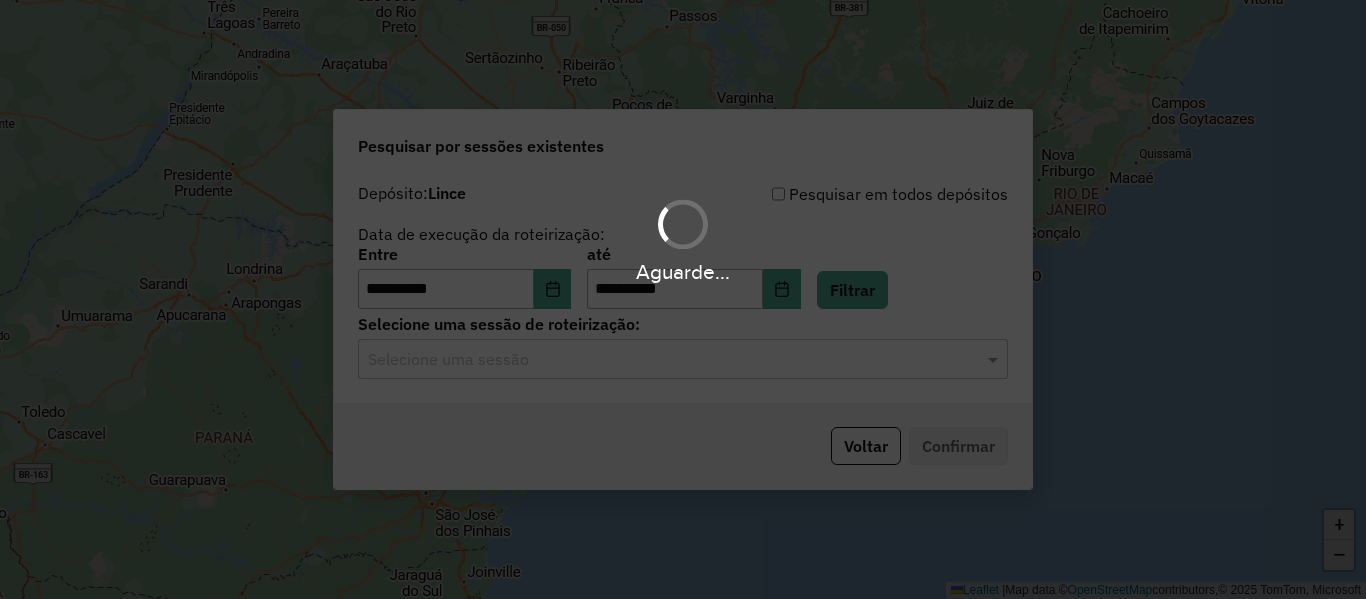 click on "**********" at bounding box center [683, 299] 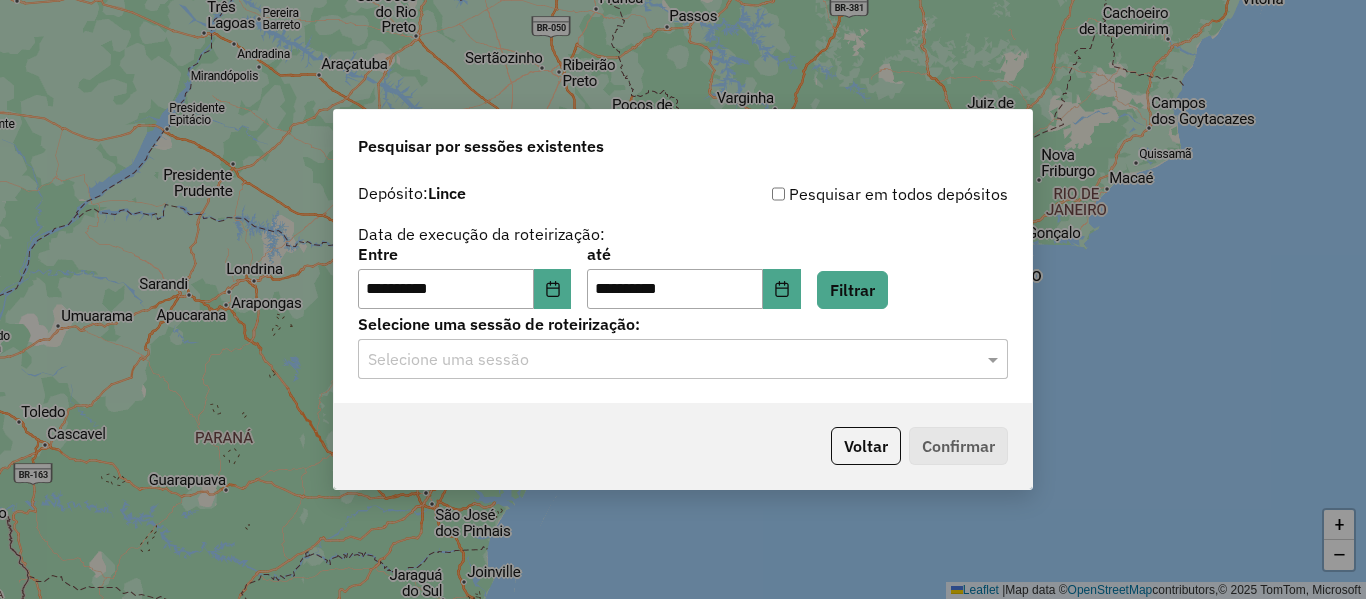 click 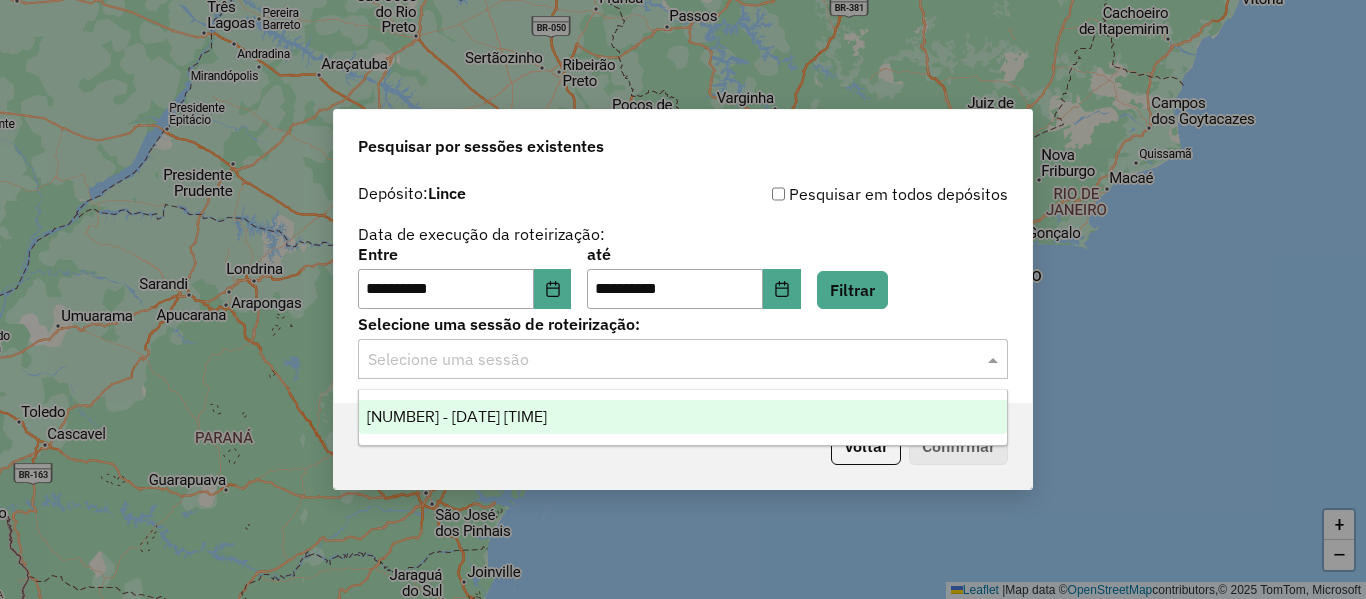 click on "974393 - 04/08/2025 14:33" at bounding box center (683, 417) 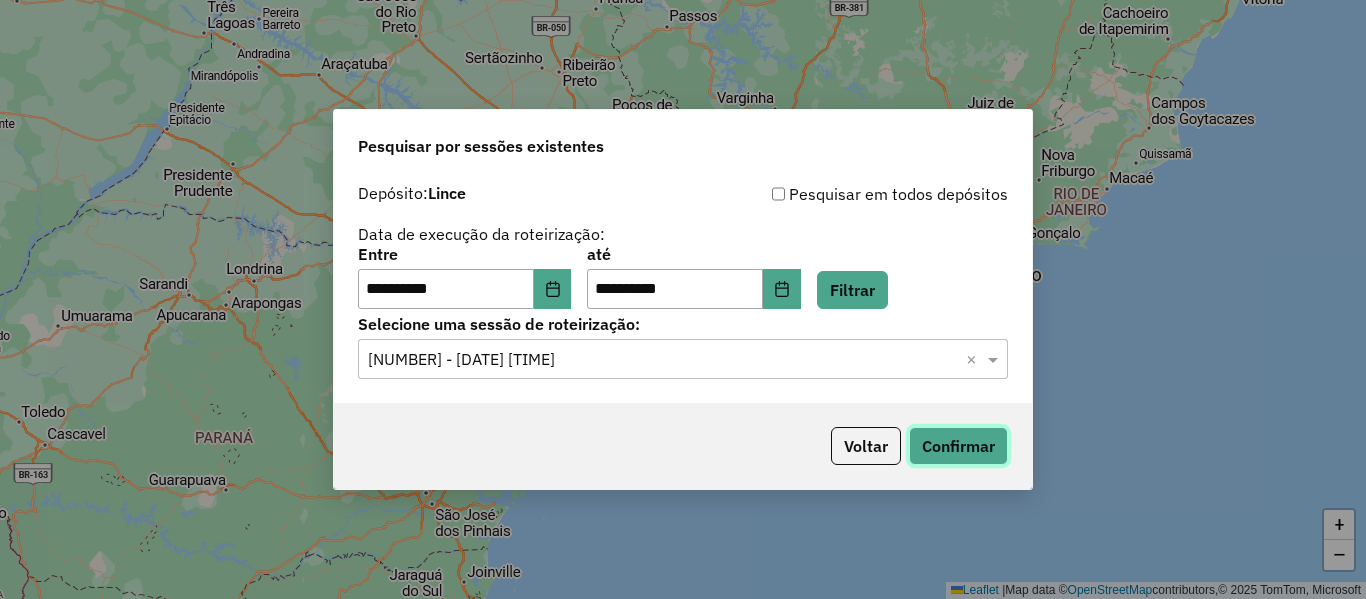 click on "Confirmar" 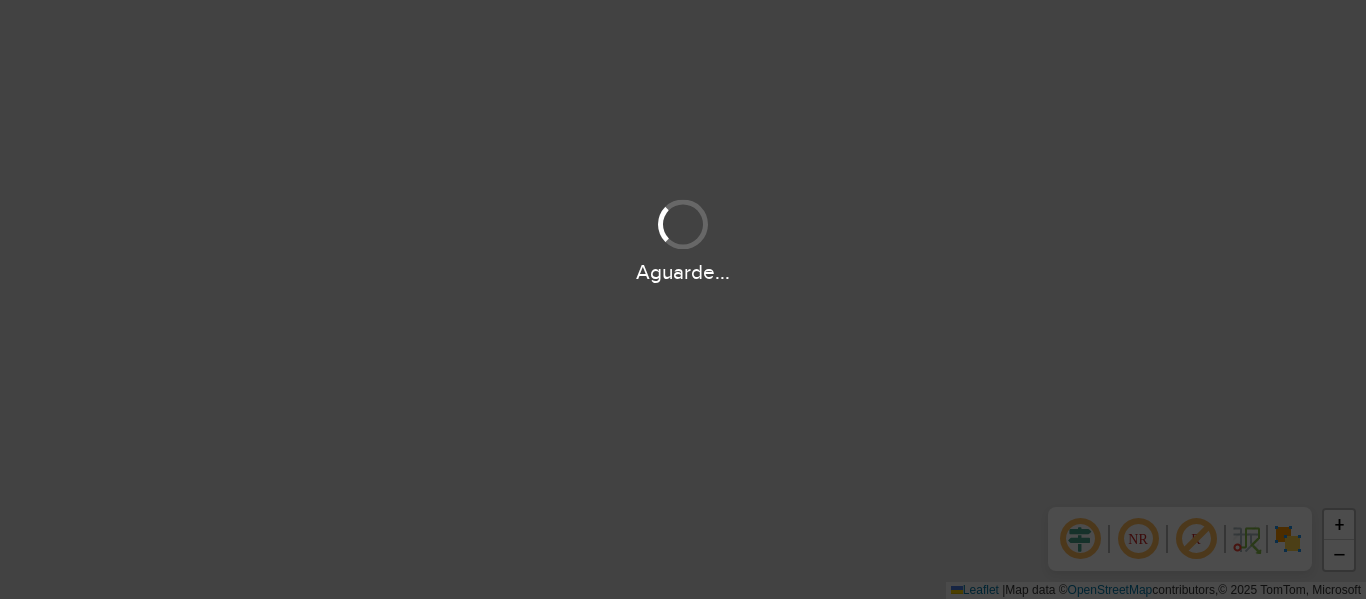 scroll, scrollTop: 0, scrollLeft: 0, axis: both 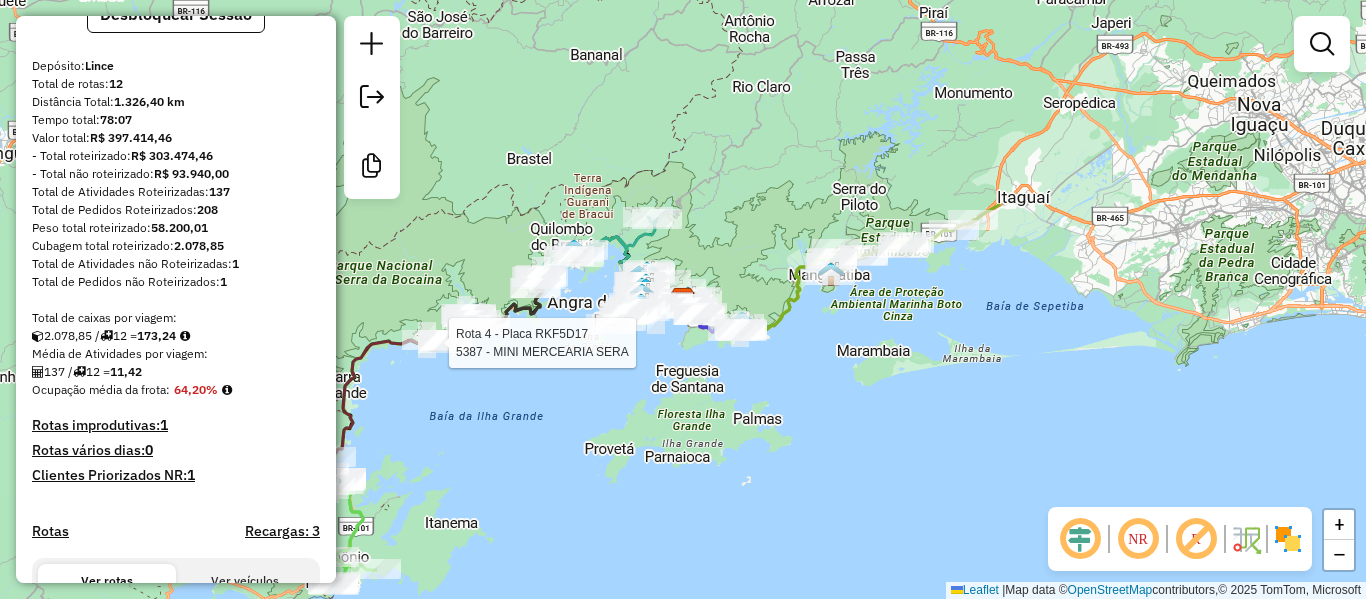 select on "**********" 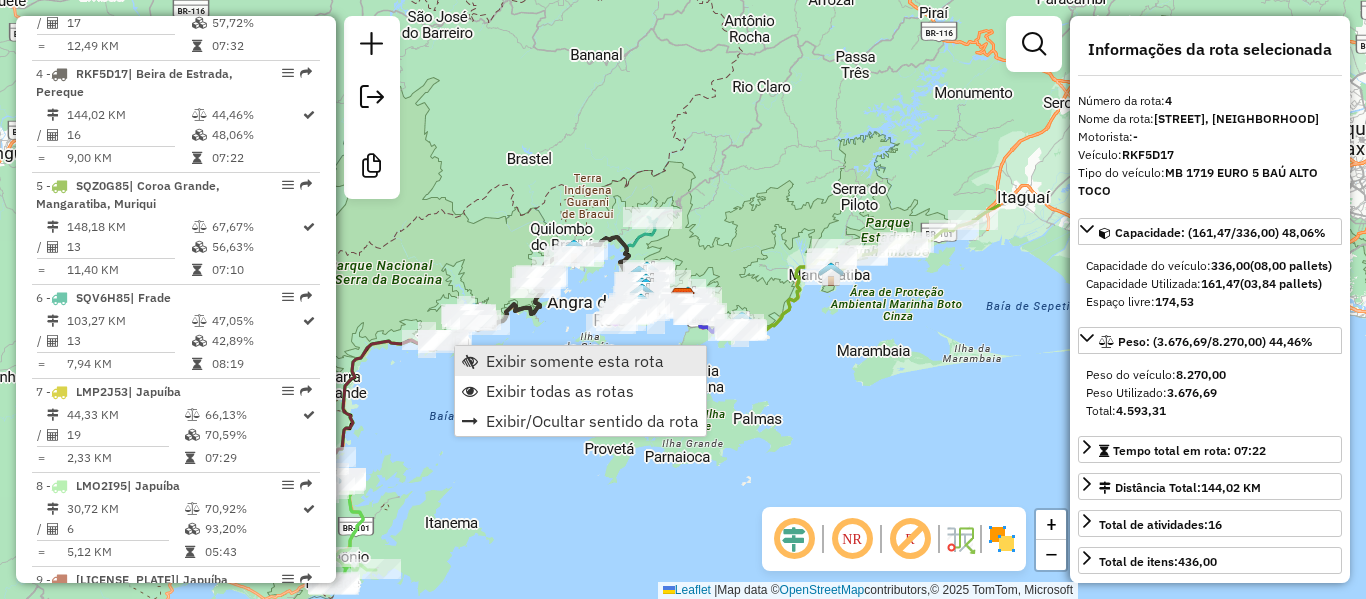 scroll, scrollTop: 1088, scrollLeft: 0, axis: vertical 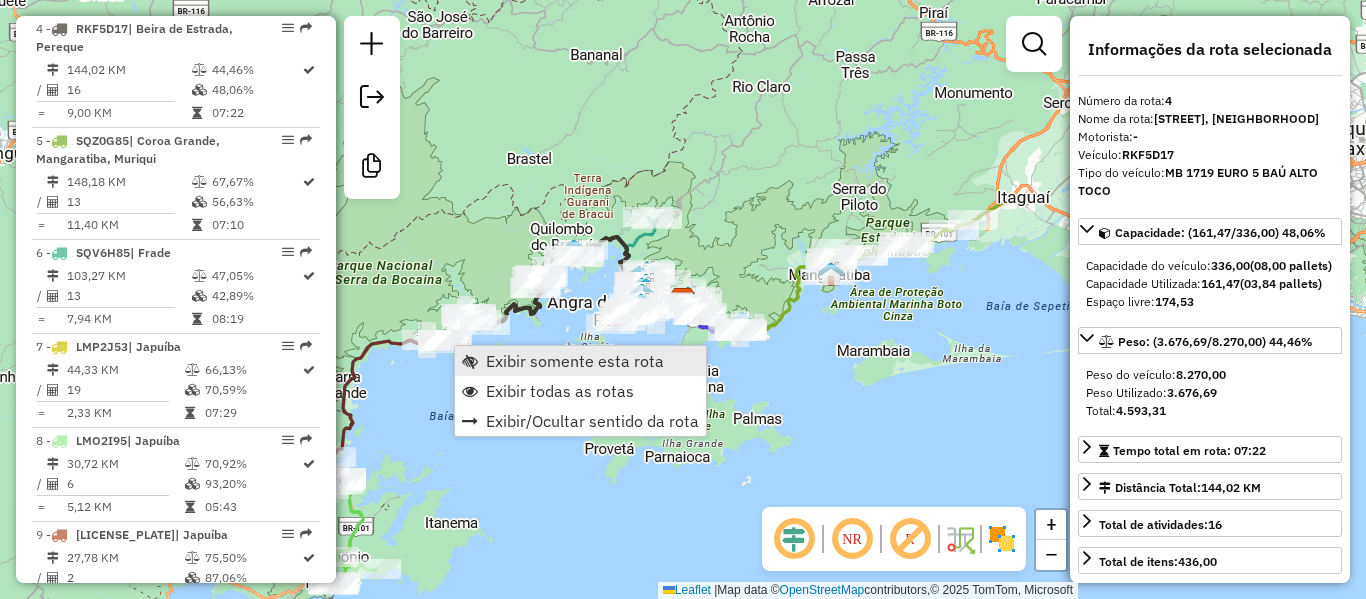 click on "Exibir somente esta rota" at bounding box center (575, 361) 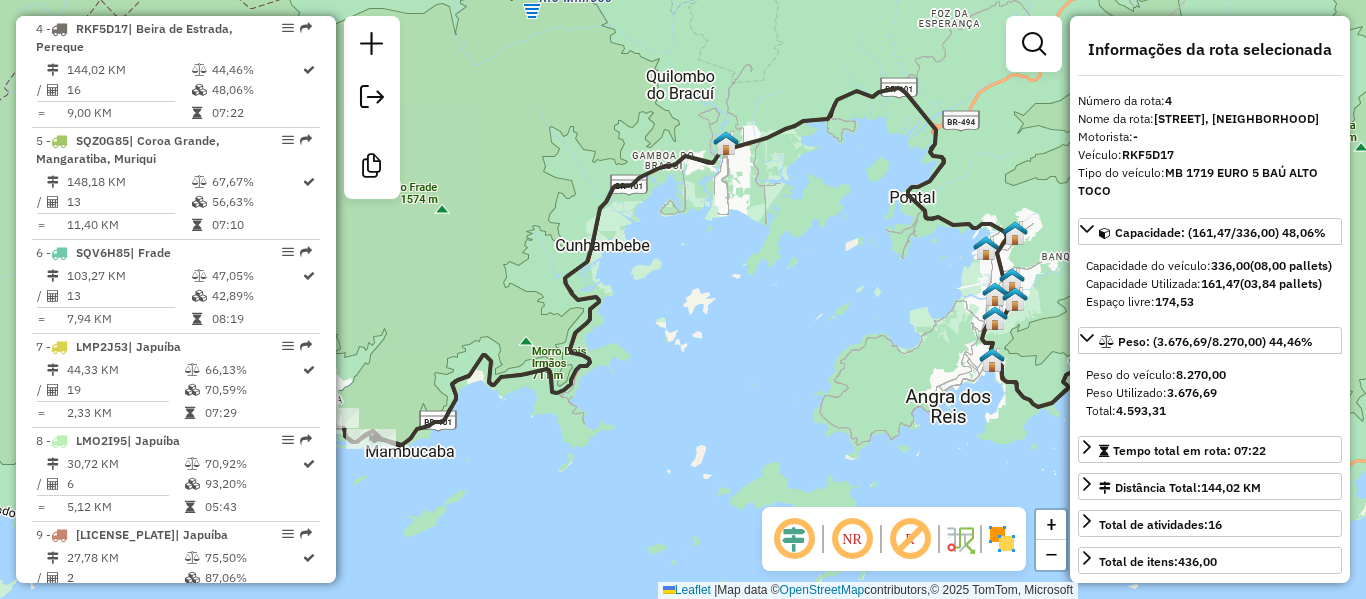 click 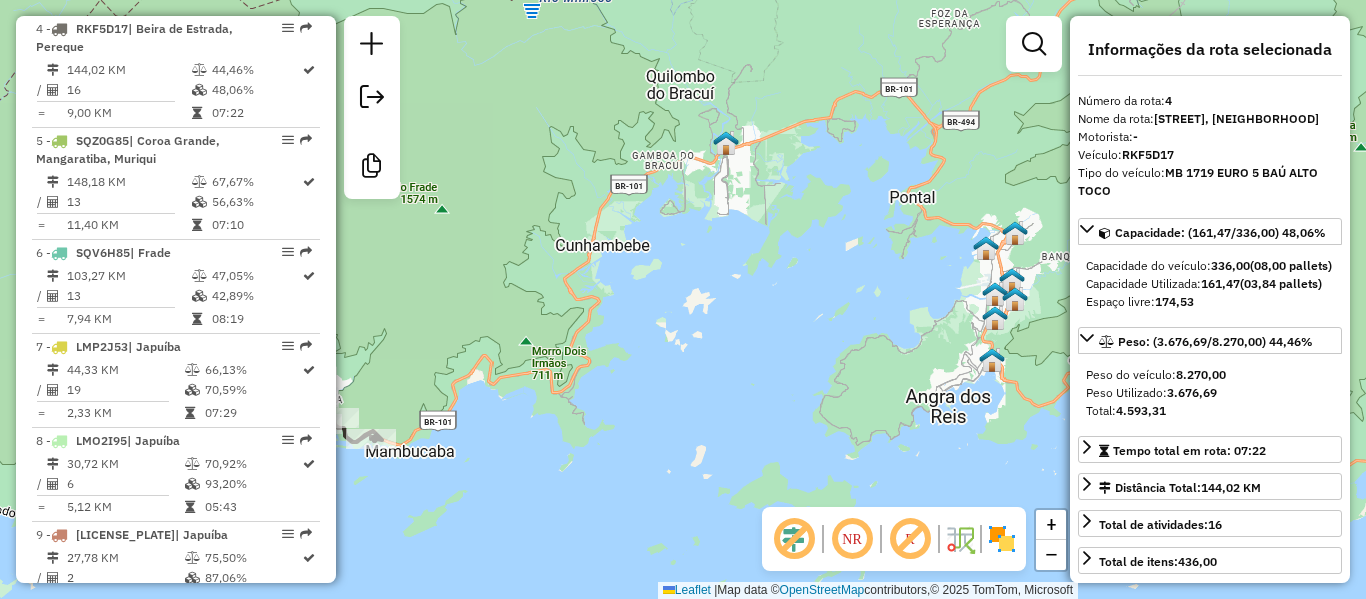 click 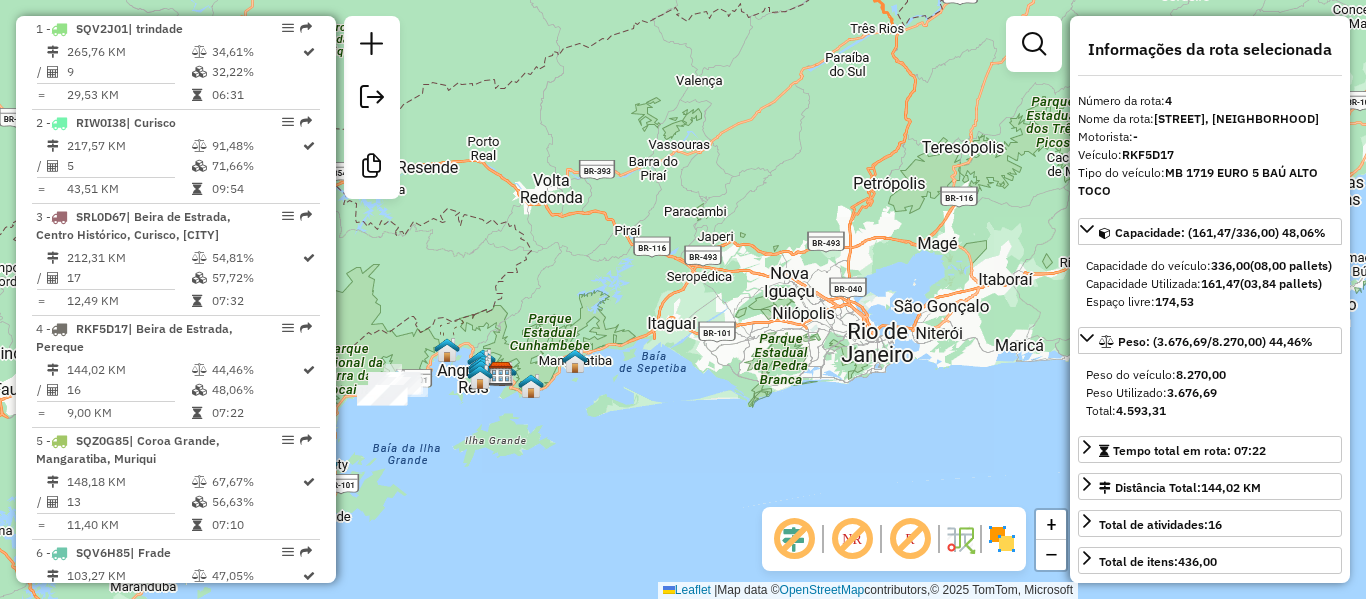 scroll, scrollTop: 588, scrollLeft: 0, axis: vertical 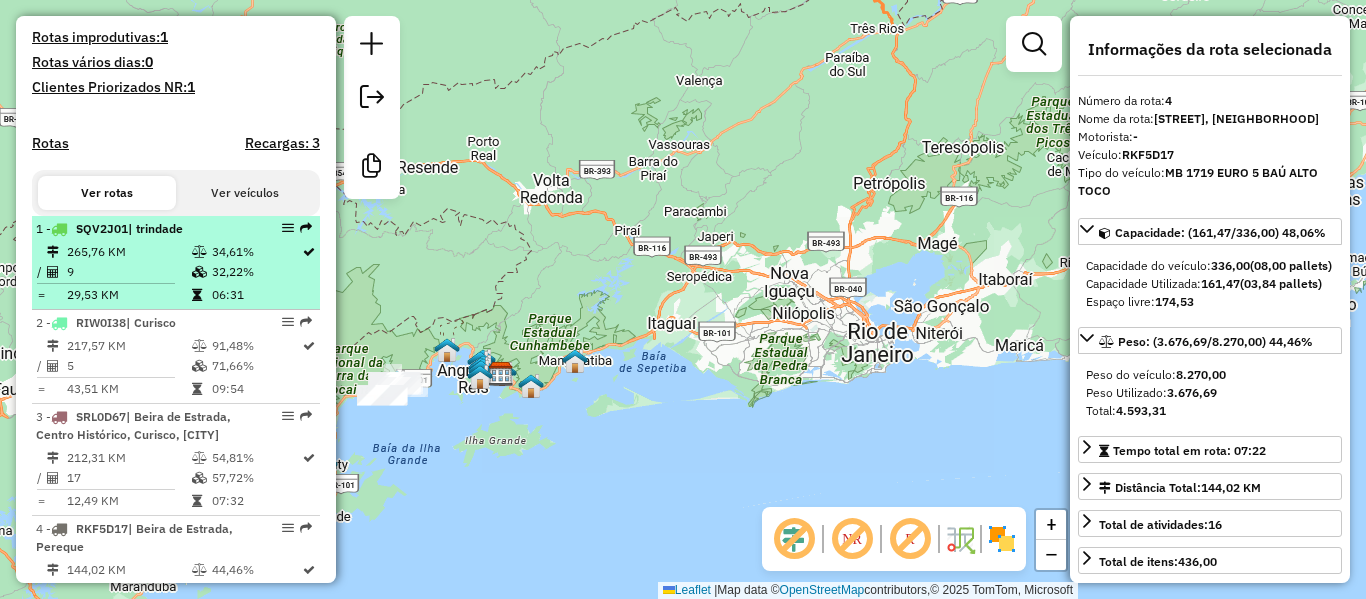 click on "265,76 KM" at bounding box center (128, 252) 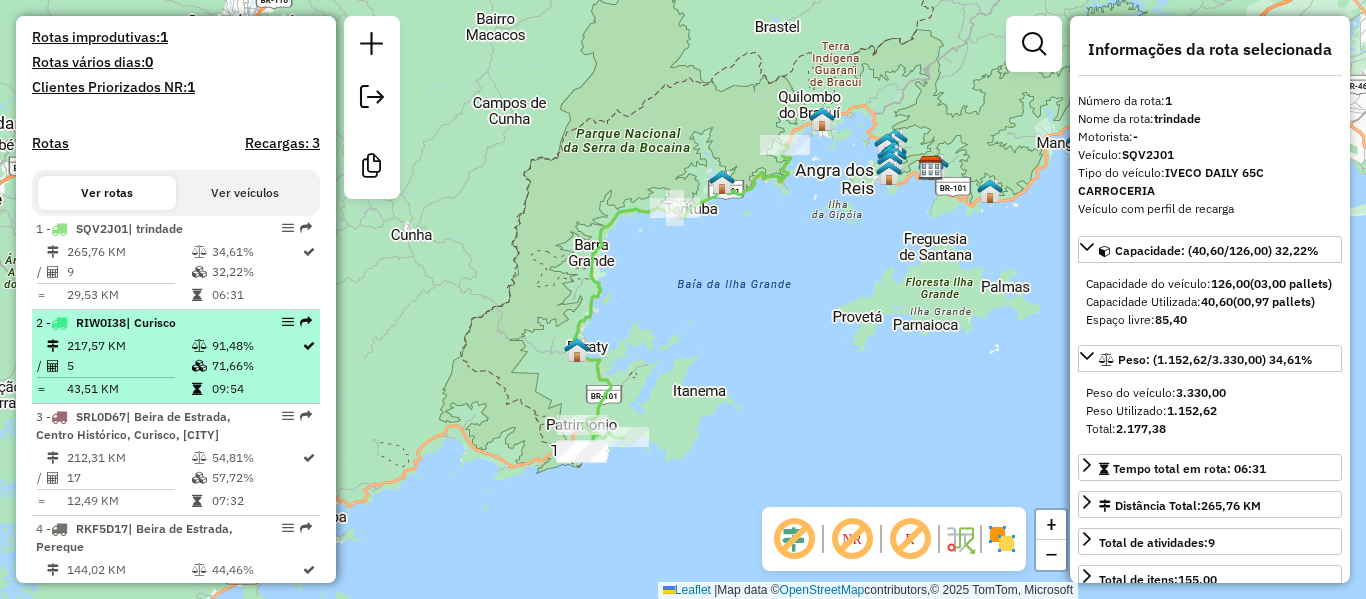 click on "217,57 KM" at bounding box center (128, 346) 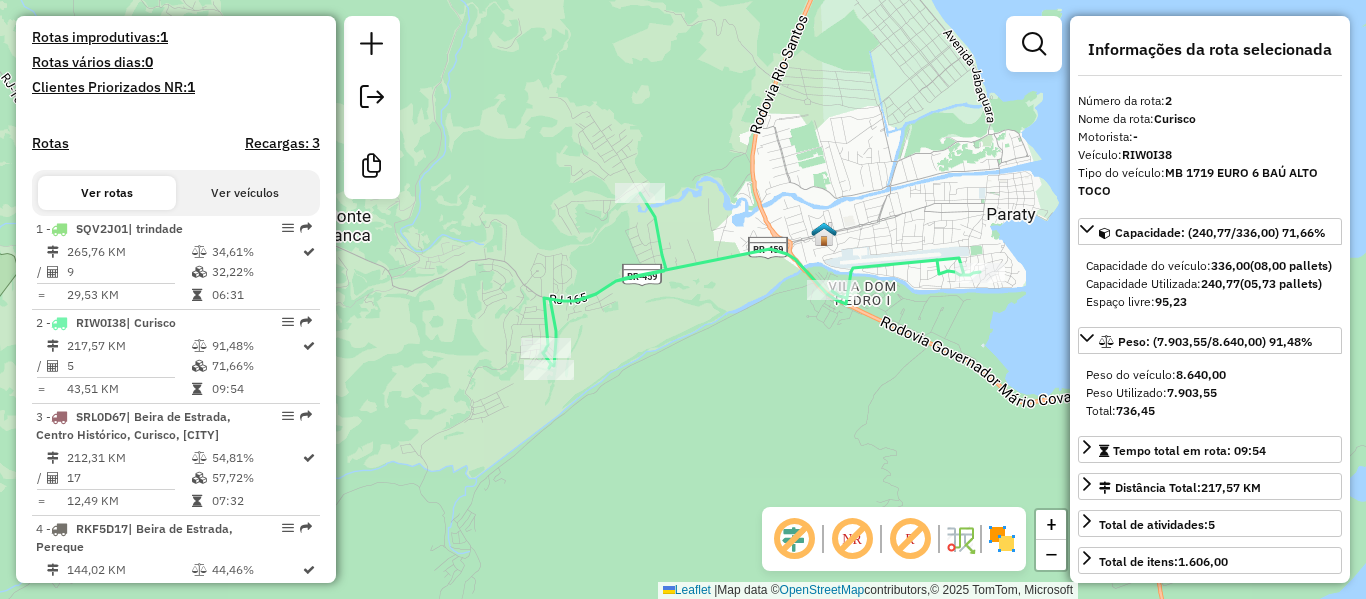 drag, startPoint x: 560, startPoint y: 334, endPoint x: 660, endPoint y: 336, distance: 100.02 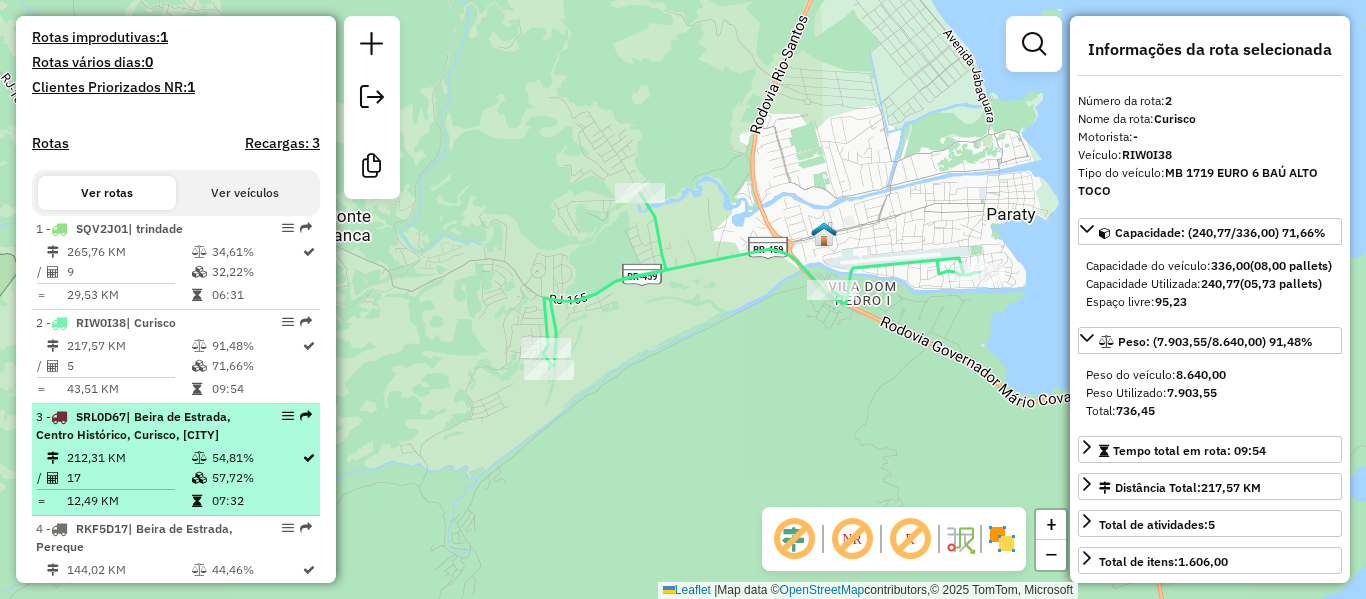 click on "3 - SRL0D67 | Beira de Estrada, Centro Histórico, Curisco, [CITY]" at bounding box center (176, 426) 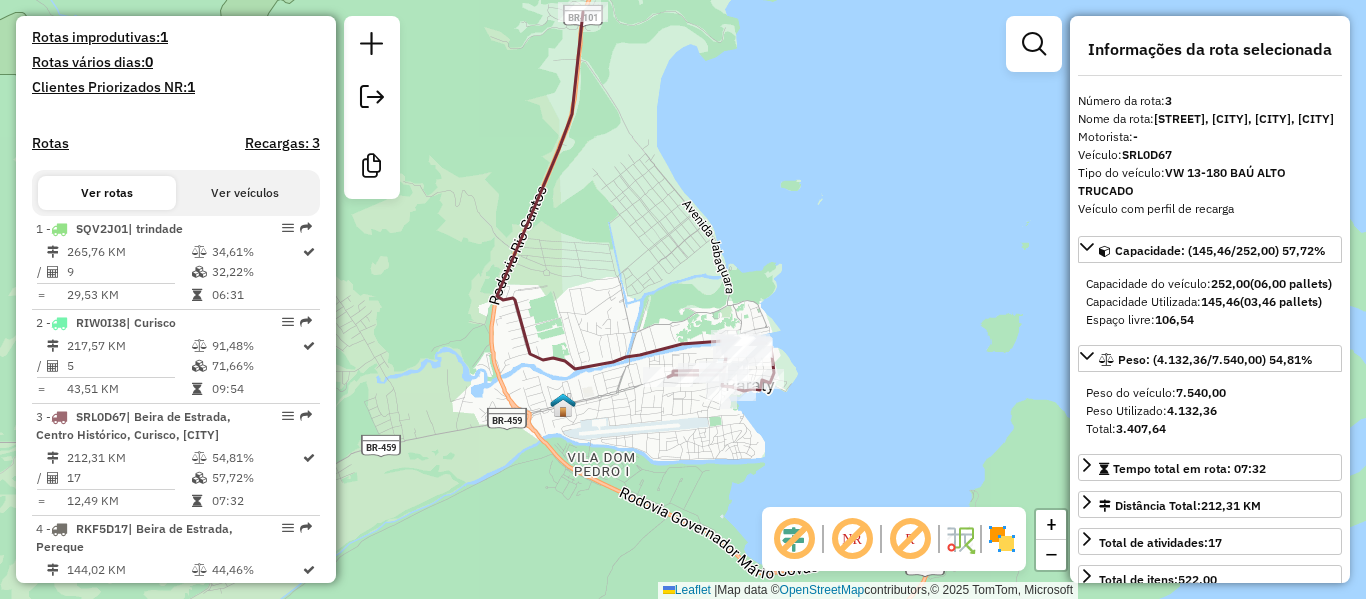 drag, startPoint x: 697, startPoint y: 448, endPoint x: 684, endPoint y: 320, distance: 128.65846 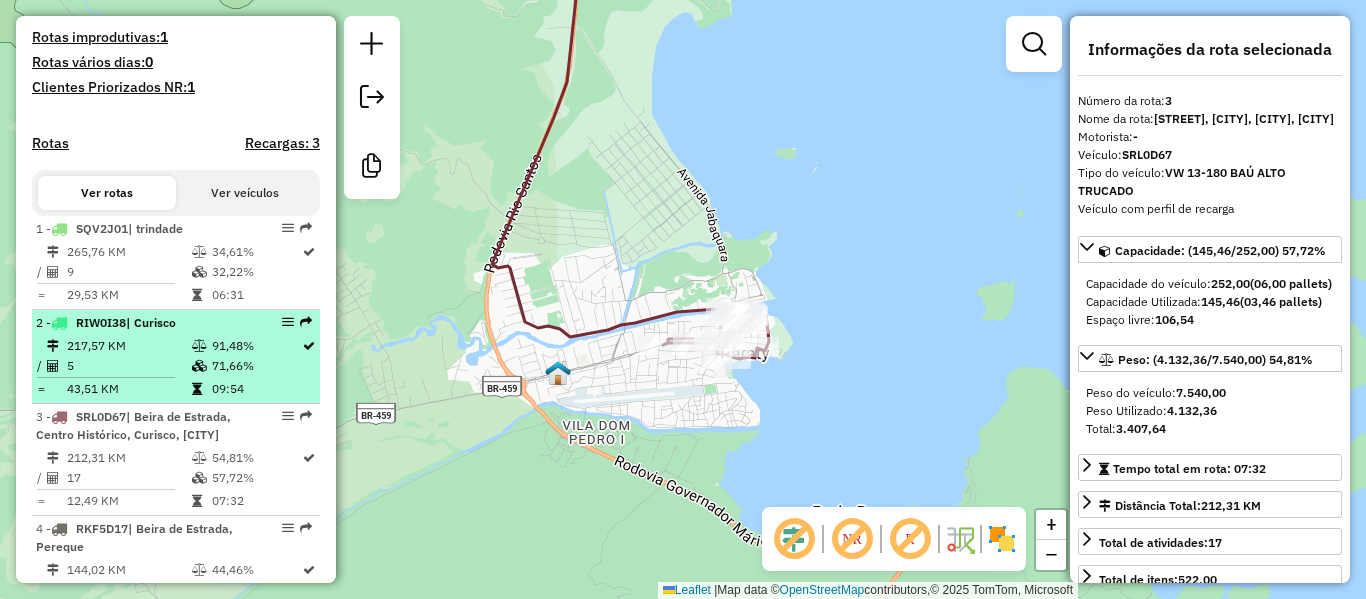 click on "71,66%" at bounding box center [256, 366] 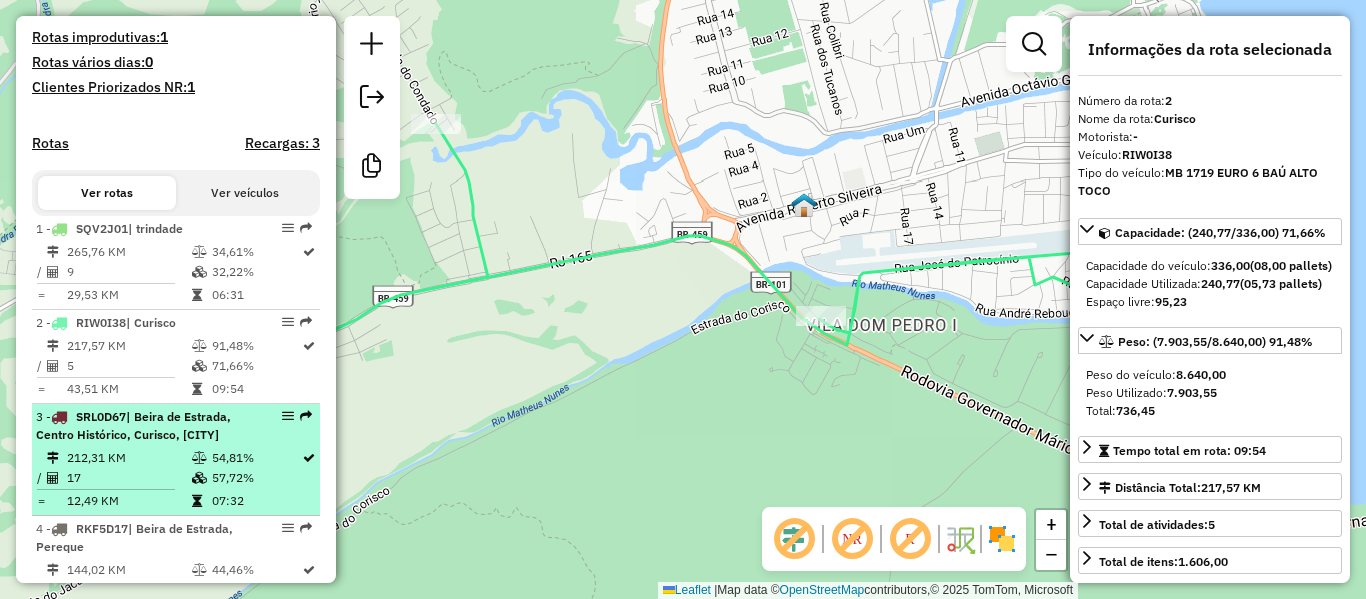 scroll, scrollTop: 688, scrollLeft: 0, axis: vertical 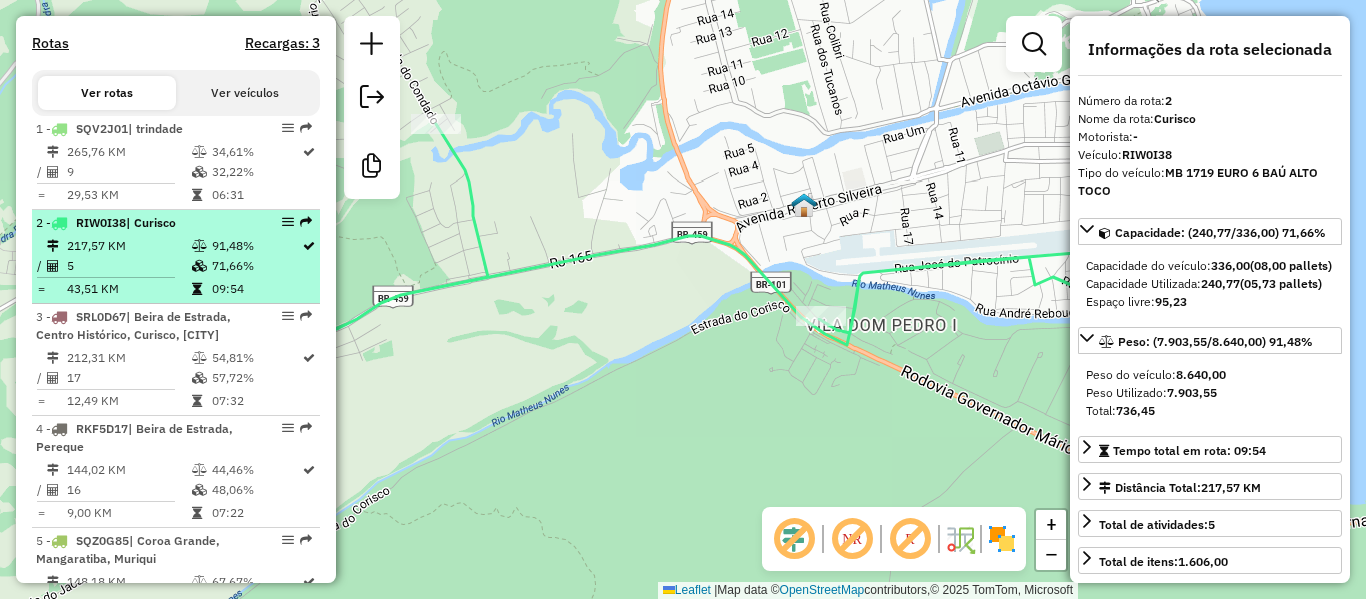 click on "5" at bounding box center (128, 266) 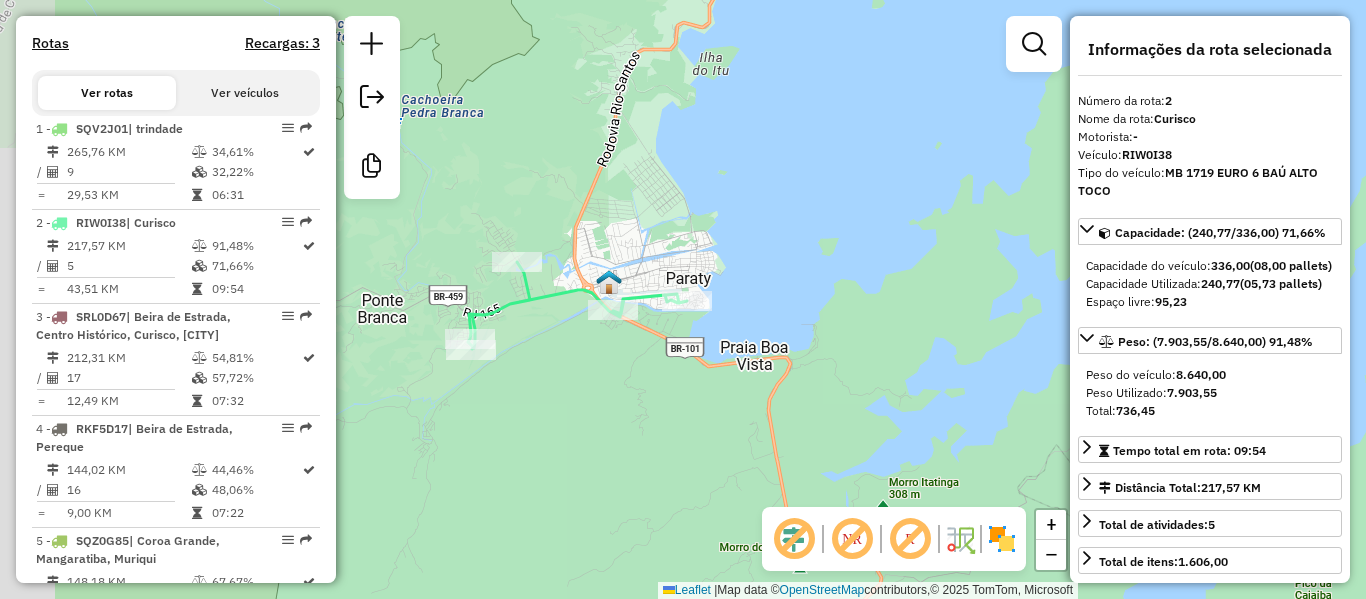 drag, startPoint x: 466, startPoint y: 333, endPoint x: 527, endPoint y: 332, distance: 61.008198 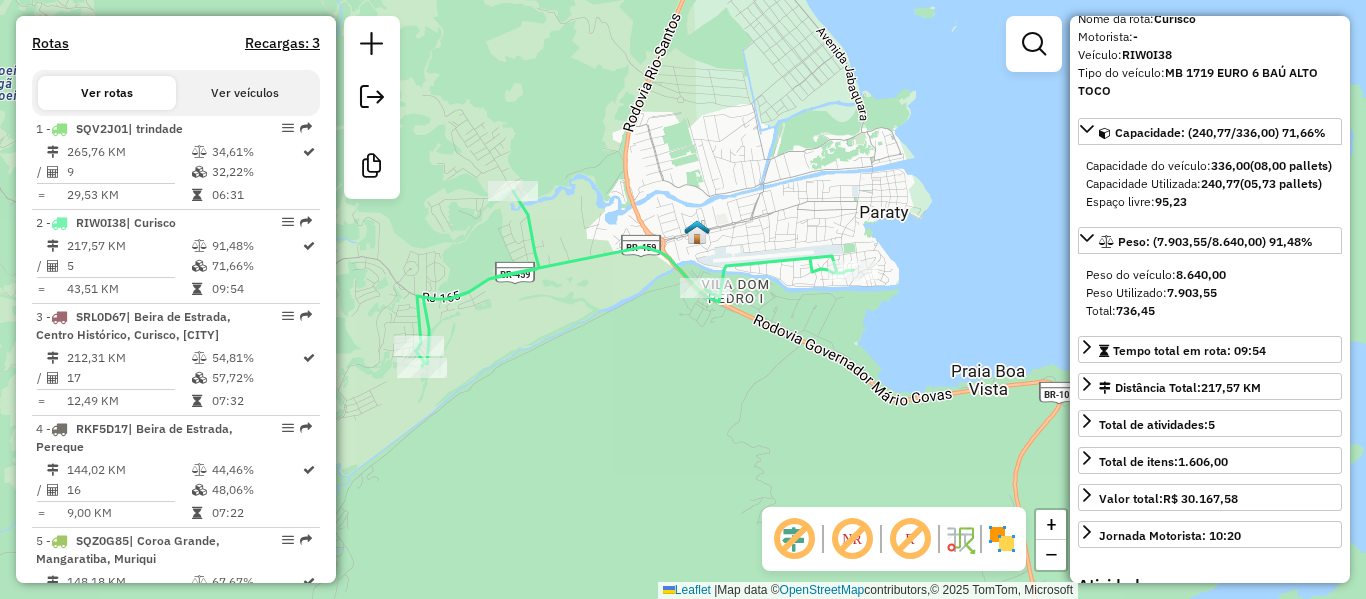 scroll, scrollTop: 200, scrollLeft: 0, axis: vertical 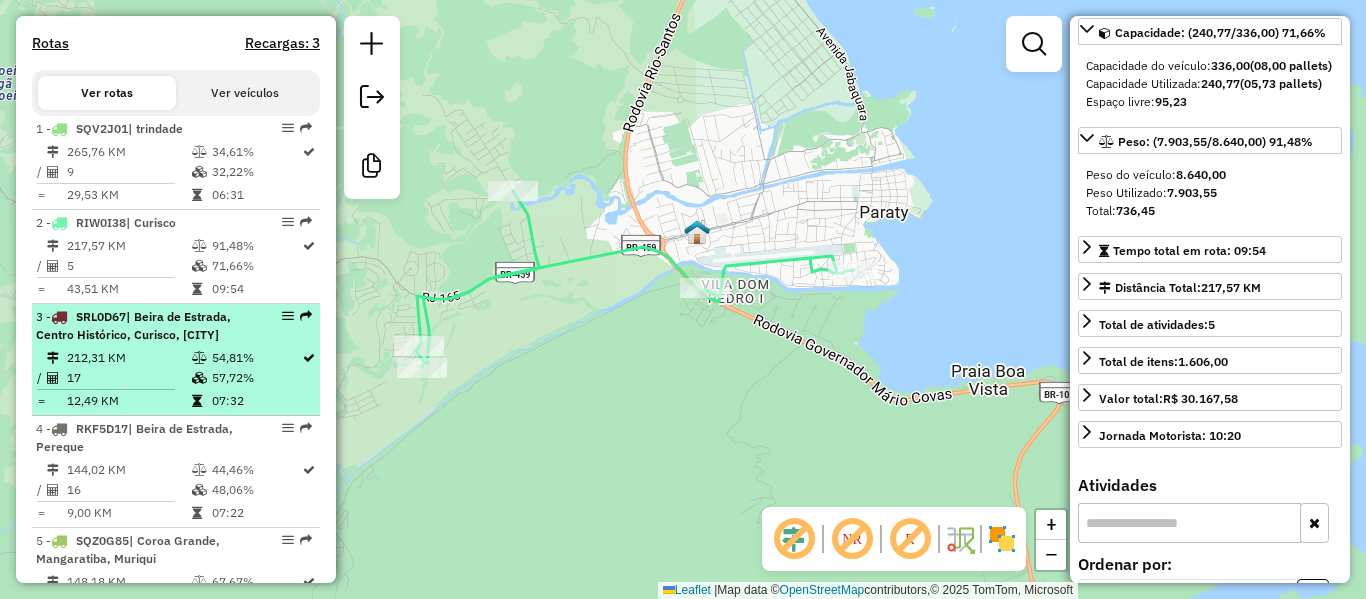 click on "| Beira de Estrada, Centro Histórico, Curisco, [CITY]" at bounding box center (133, 325) 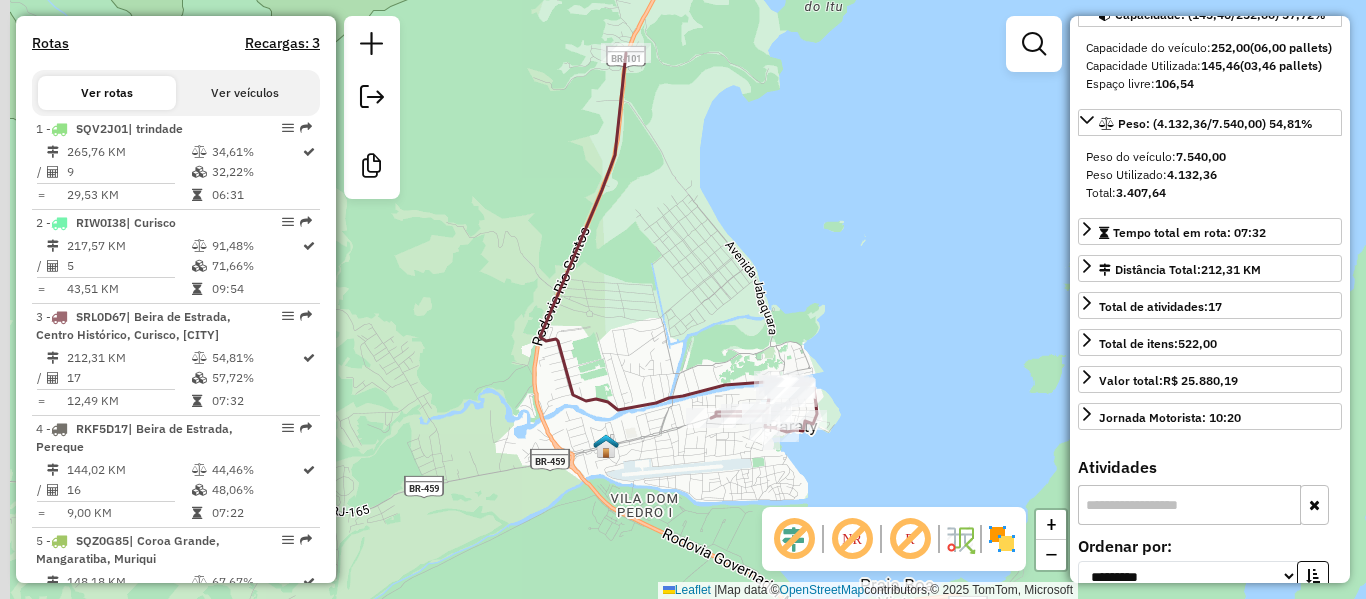 drag, startPoint x: 610, startPoint y: 375, endPoint x: 642, endPoint y: 318, distance: 65.36819 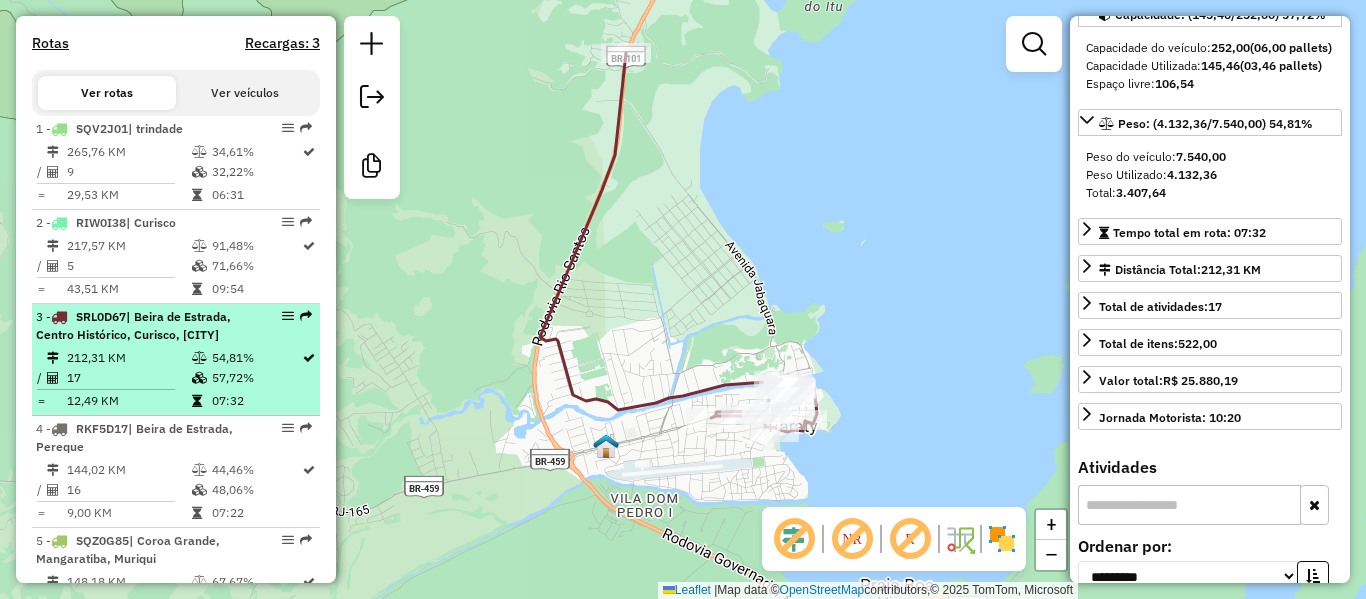 scroll, scrollTop: 788, scrollLeft: 0, axis: vertical 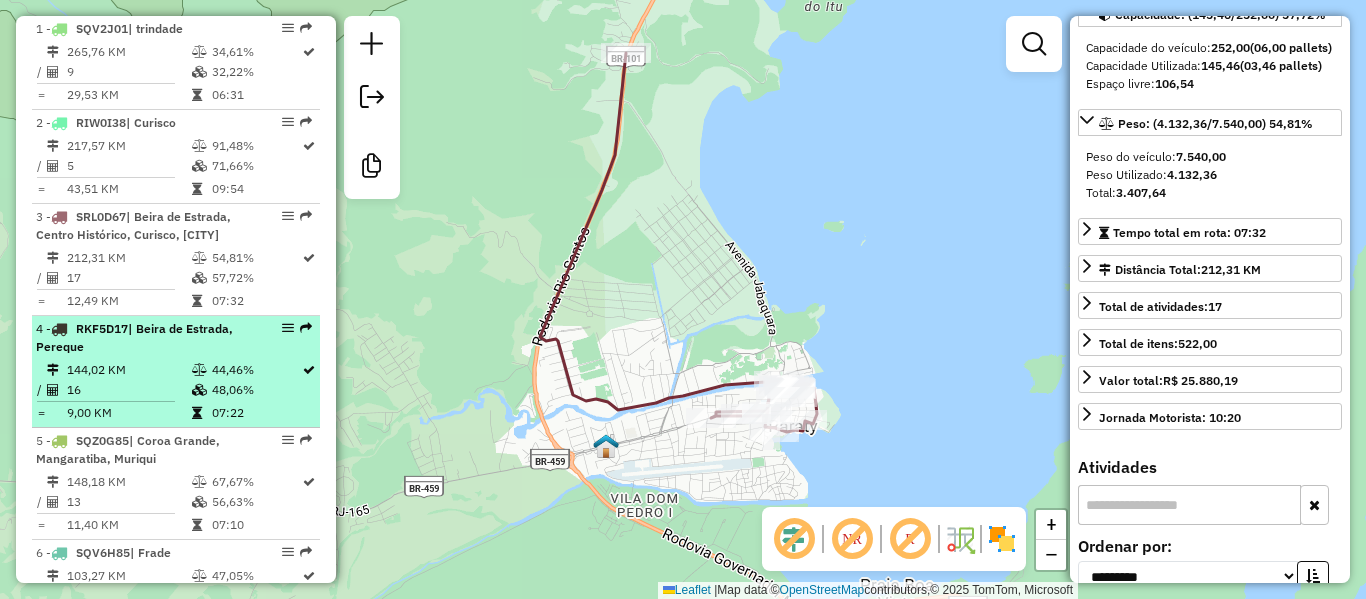 click on "4 - RKF5D17 | Beira de Estrada, Pereque [NUMBER] KM" at bounding box center (176, 372) 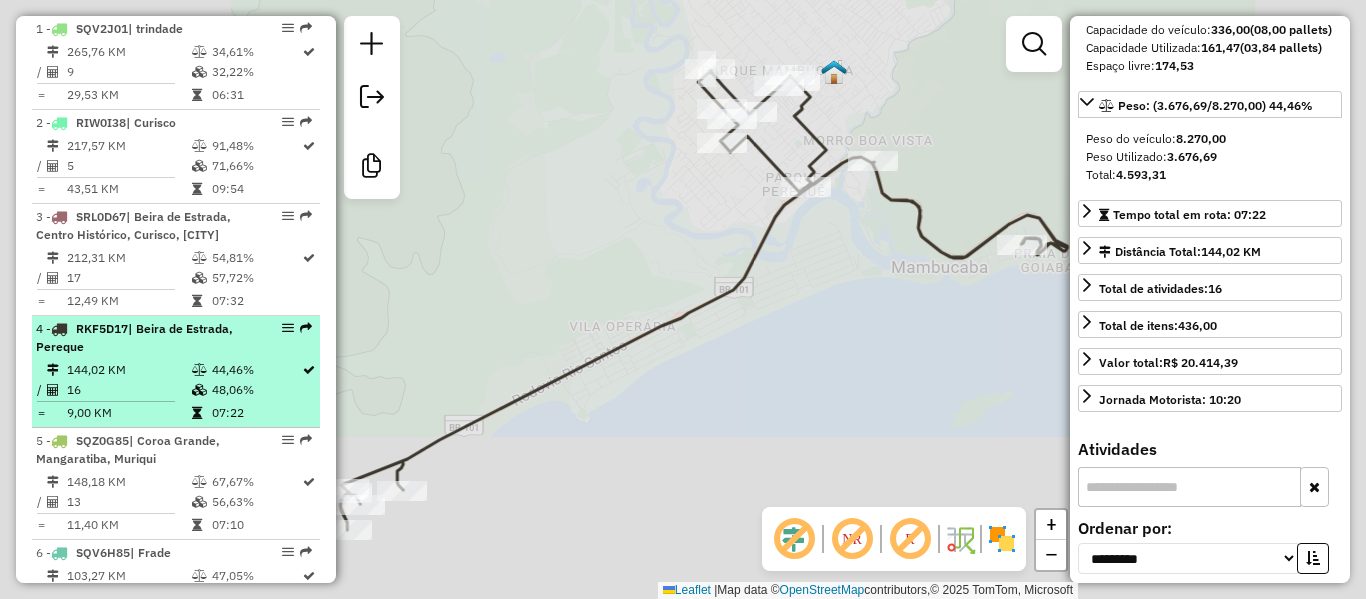 scroll, scrollTop: 200, scrollLeft: 0, axis: vertical 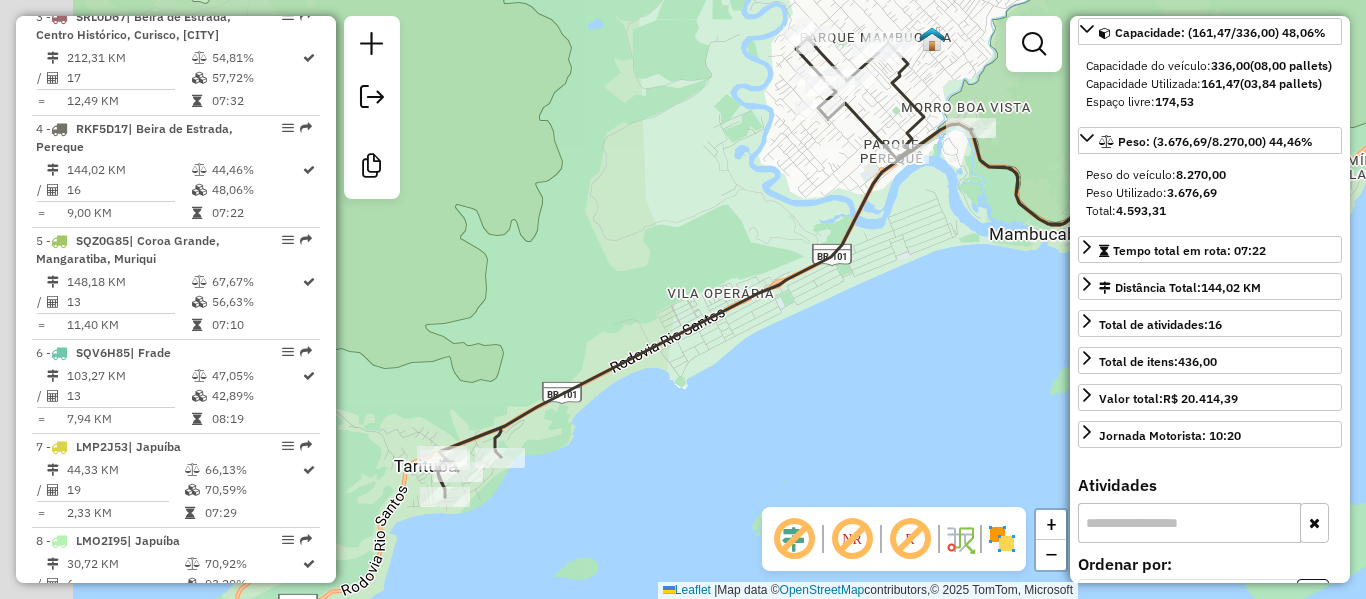 drag, startPoint x: 489, startPoint y: 486, endPoint x: 703, endPoint y: 395, distance: 232.54462 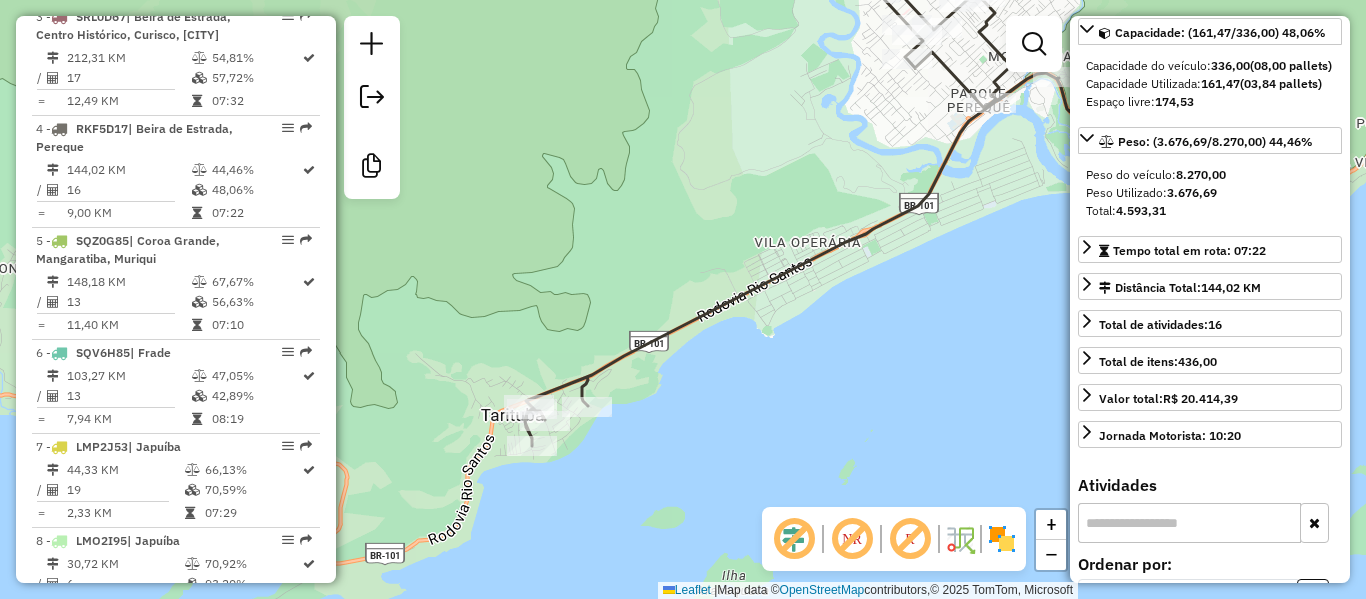 drag, startPoint x: 750, startPoint y: 359, endPoint x: 653, endPoint y: 413, distance: 111.01801 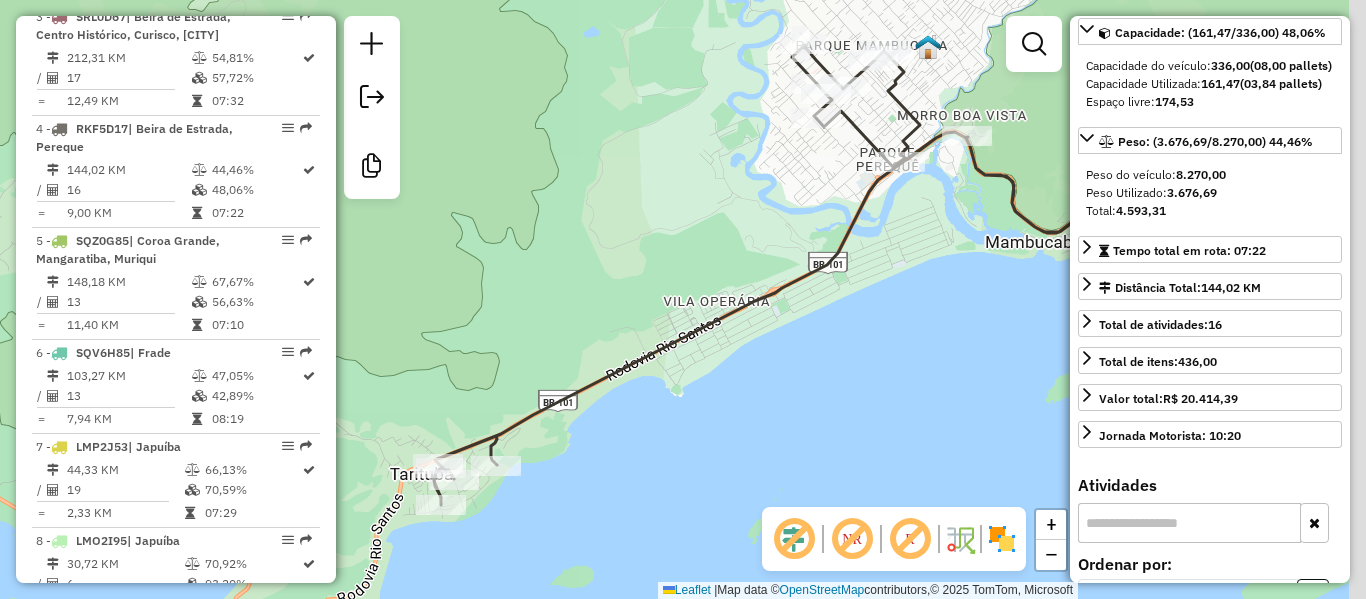 drag, startPoint x: 650, startPoint y: 432, endPoint x: 640, endPoint y: 439, distance: 12.206555 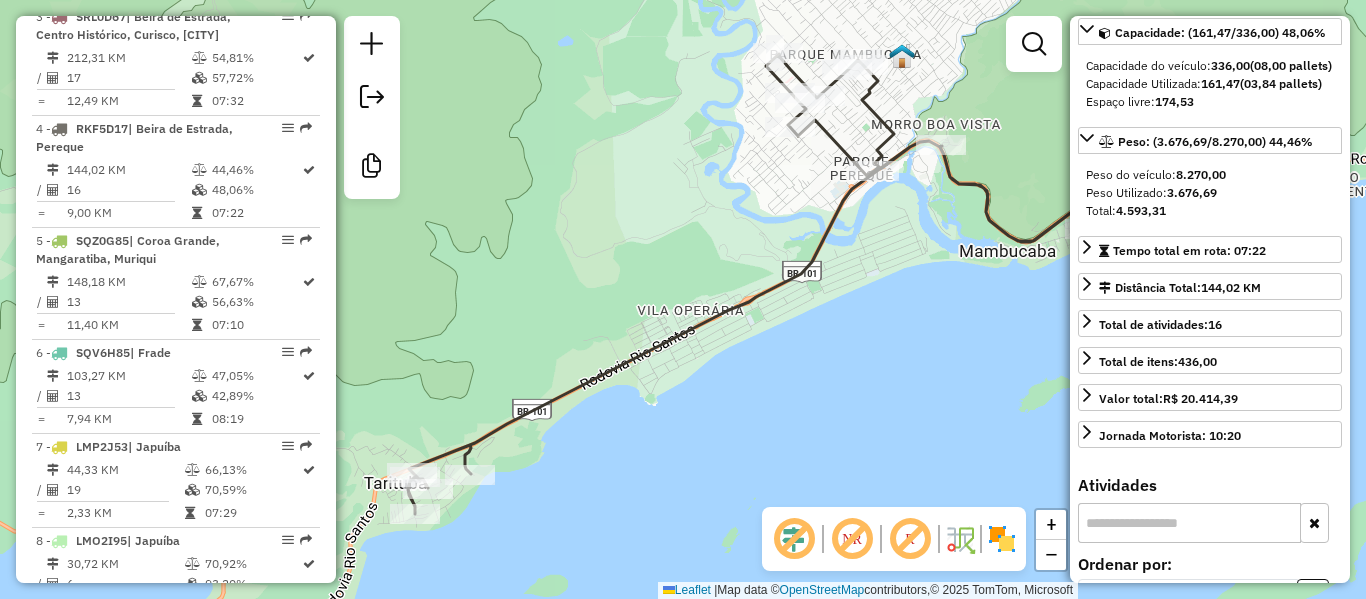 drag, startPoint x: 755, startPoint y: 373, endPoint x: 617, endPoint y: 420, distance: 145.78409 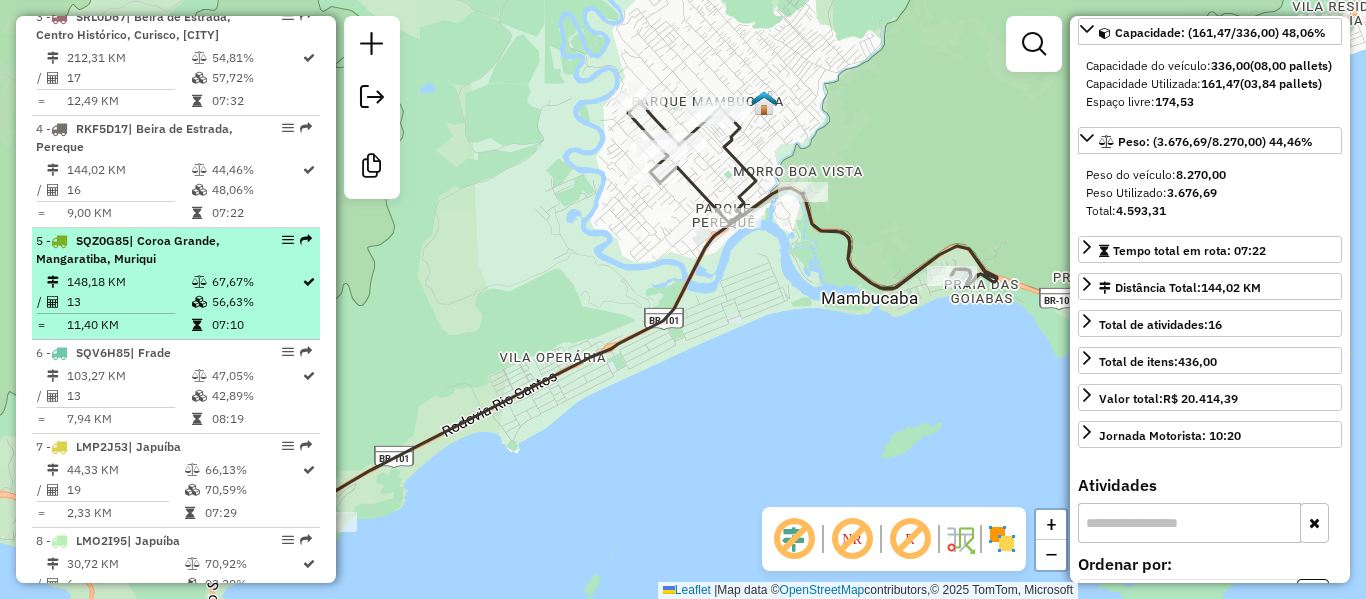 click at bounding box center [199, 302] 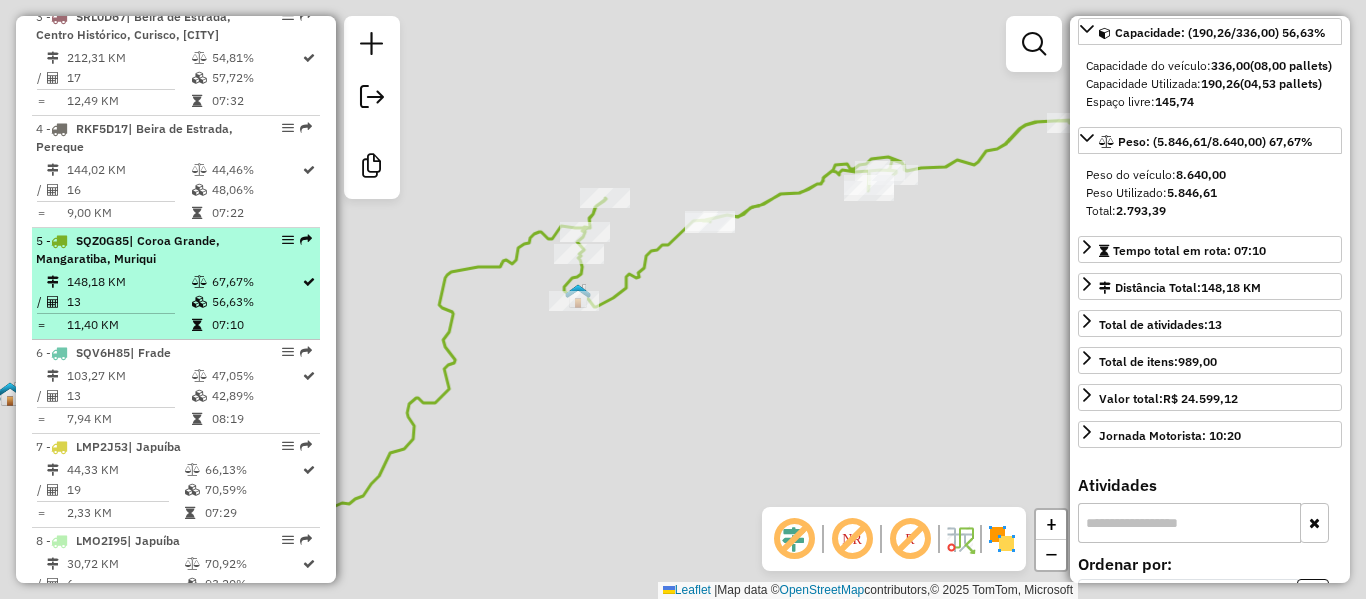 scroll, scrollTop: 218, scrollLeft: 0, axis: vertical 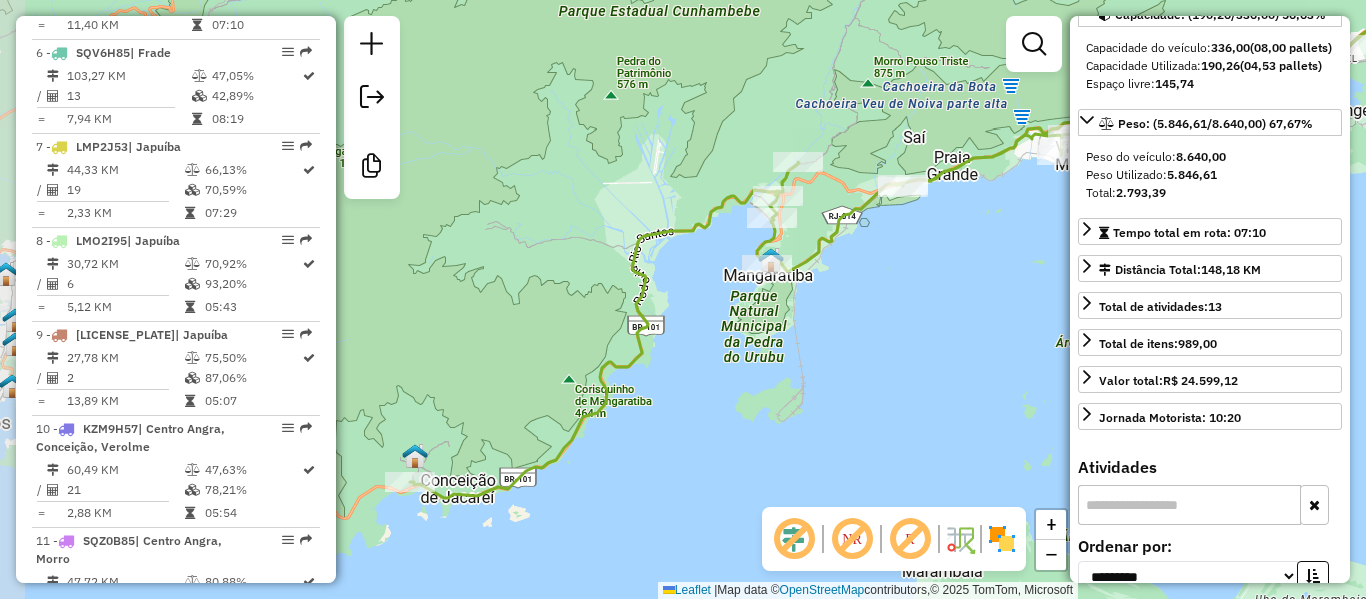 drag, startPoint x: 539, startPoint y: 395, endPoint x: 635, endPoint y: 377, distance: 97.67292 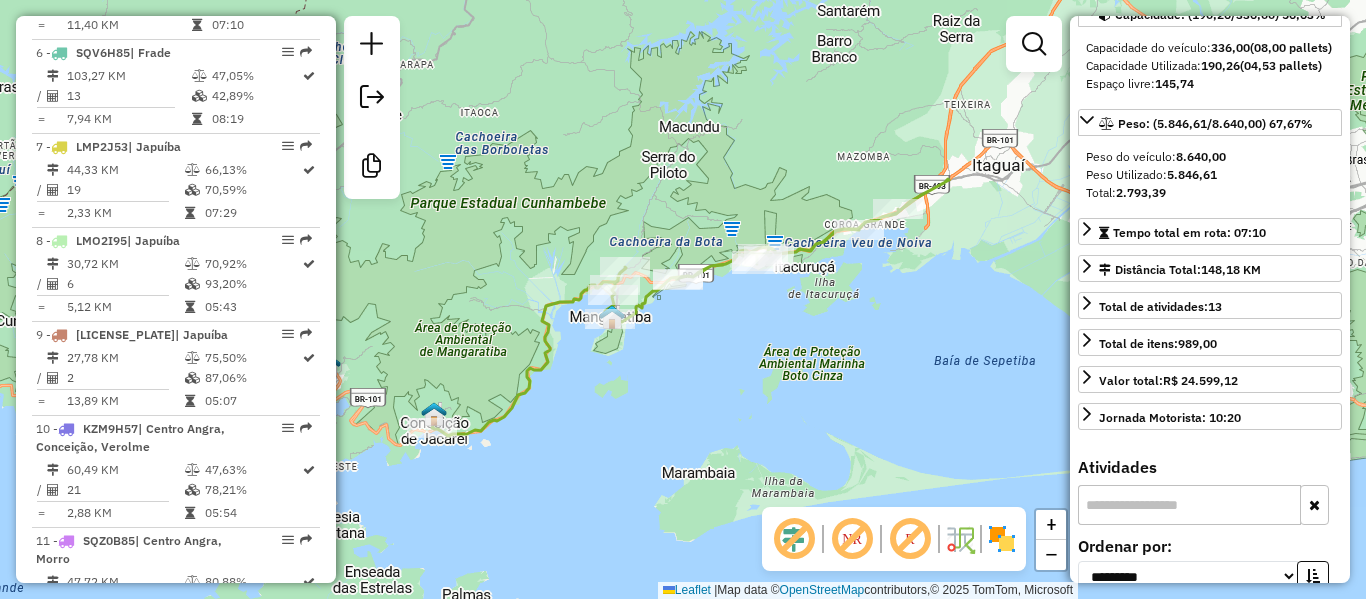 drag, startPoint x: 738, startPoint y: 349, endPoint x: 628, endPoint y: 371, distance: 112.17843 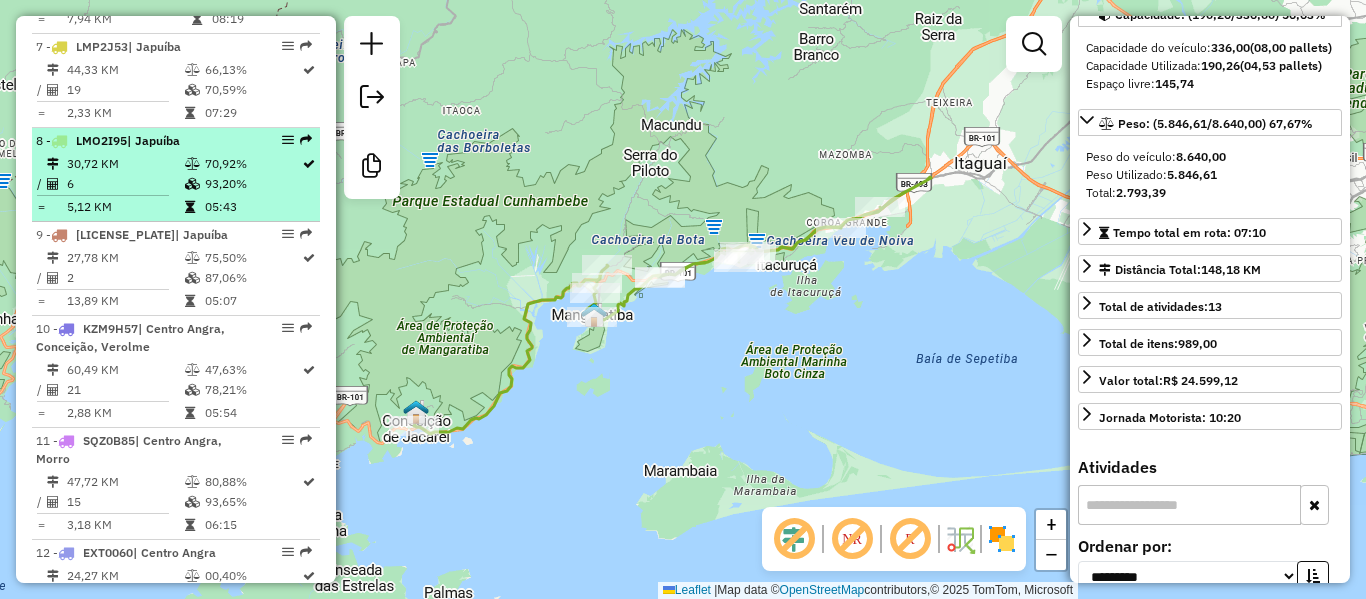 scroll, scrollTop: 1288, scrollLeft: 0, axis: vertical 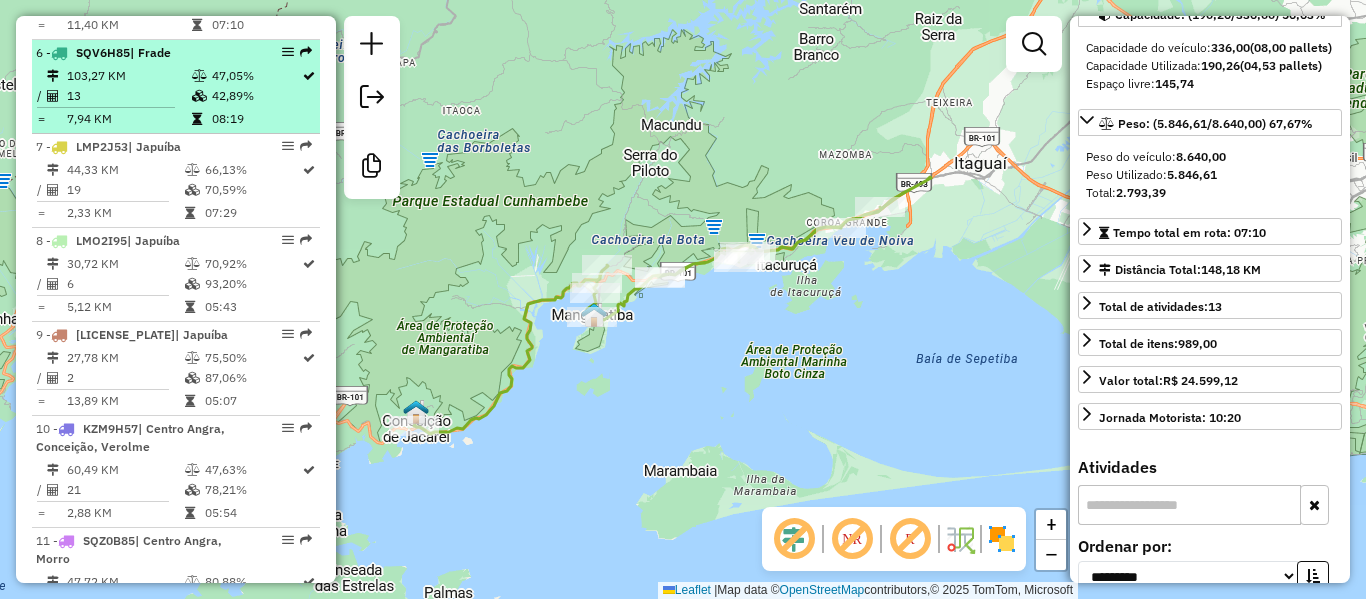 click on "13" at bounding box center (128, 96) 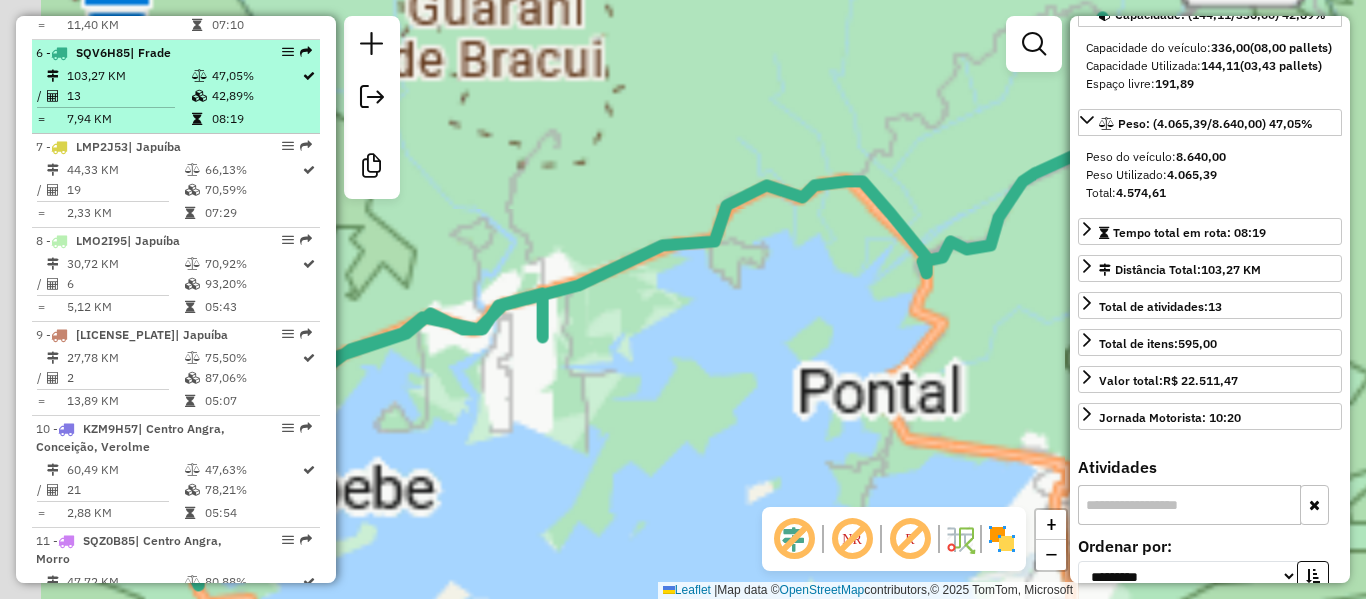 scroll, scrollTop: 200, scrollLeft: 0, axis: vertical 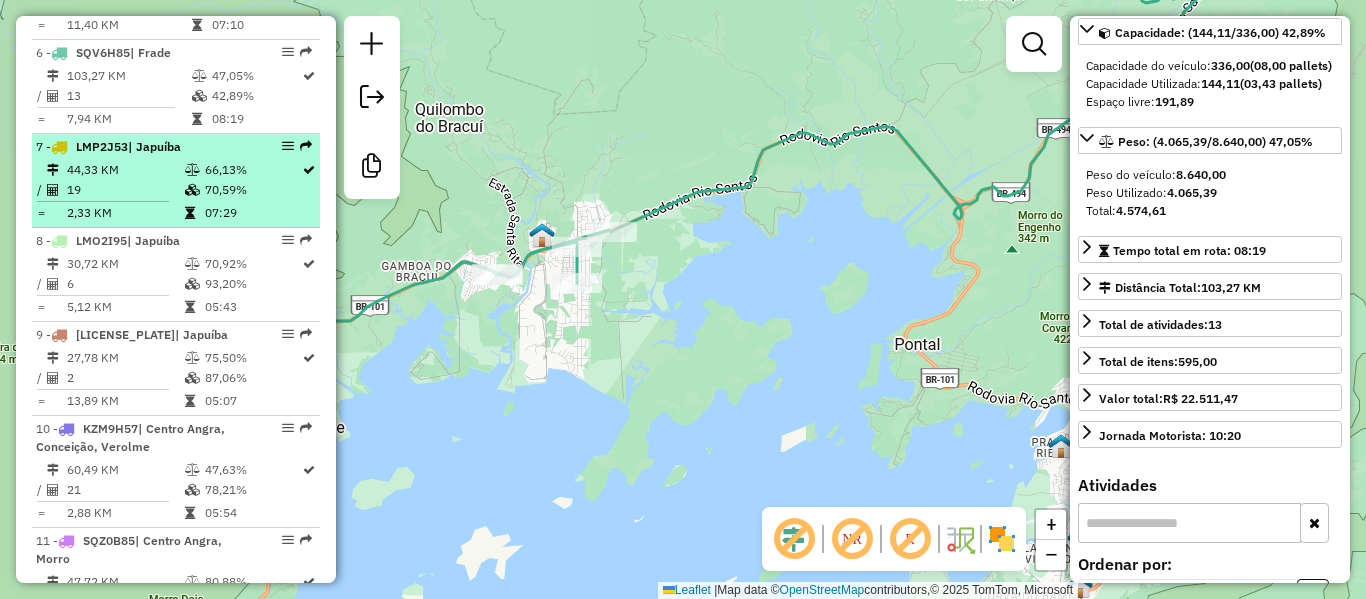 click on "70,59%" at bounding box center (252, 190) 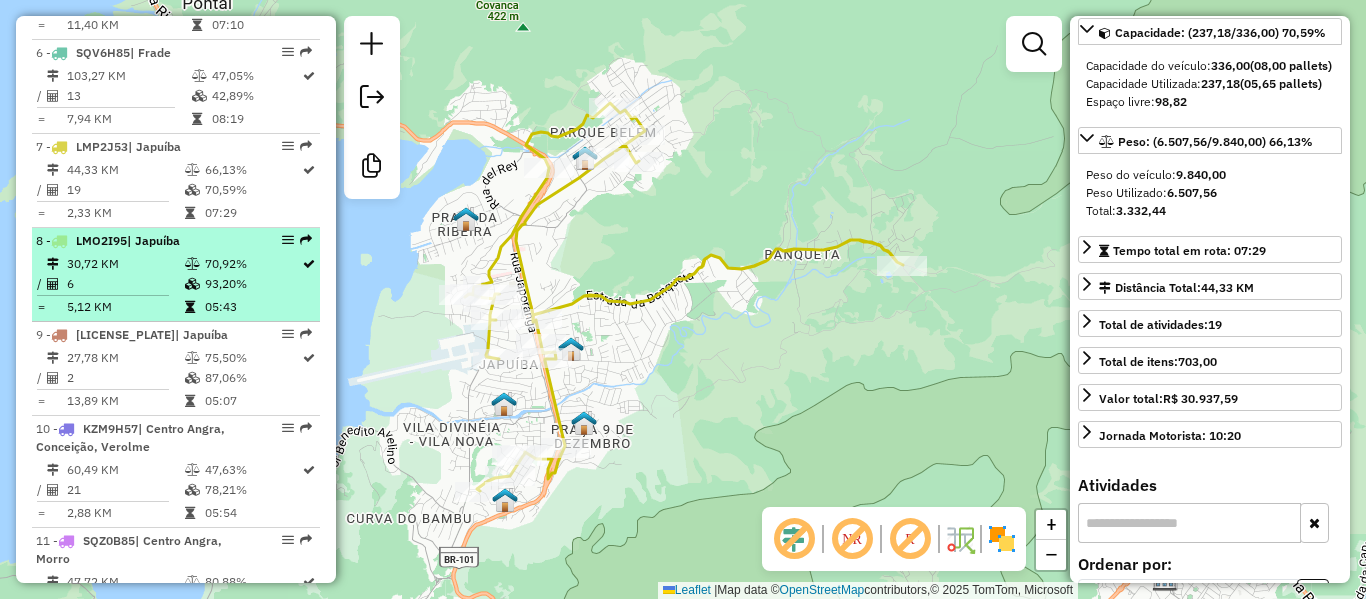 click at bounding box center [192, 284] 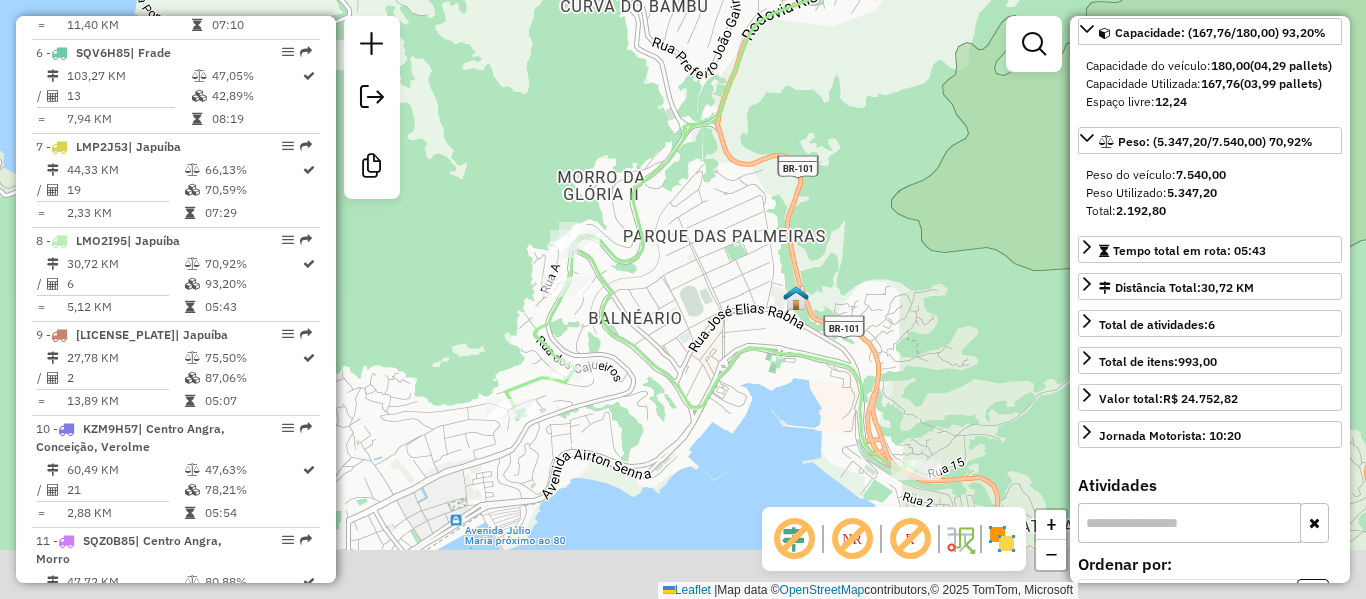 drag, startPoint x: 479, startPoint y: 421, endPoint x: 517, endPoint y: 298, distance: 128.73616 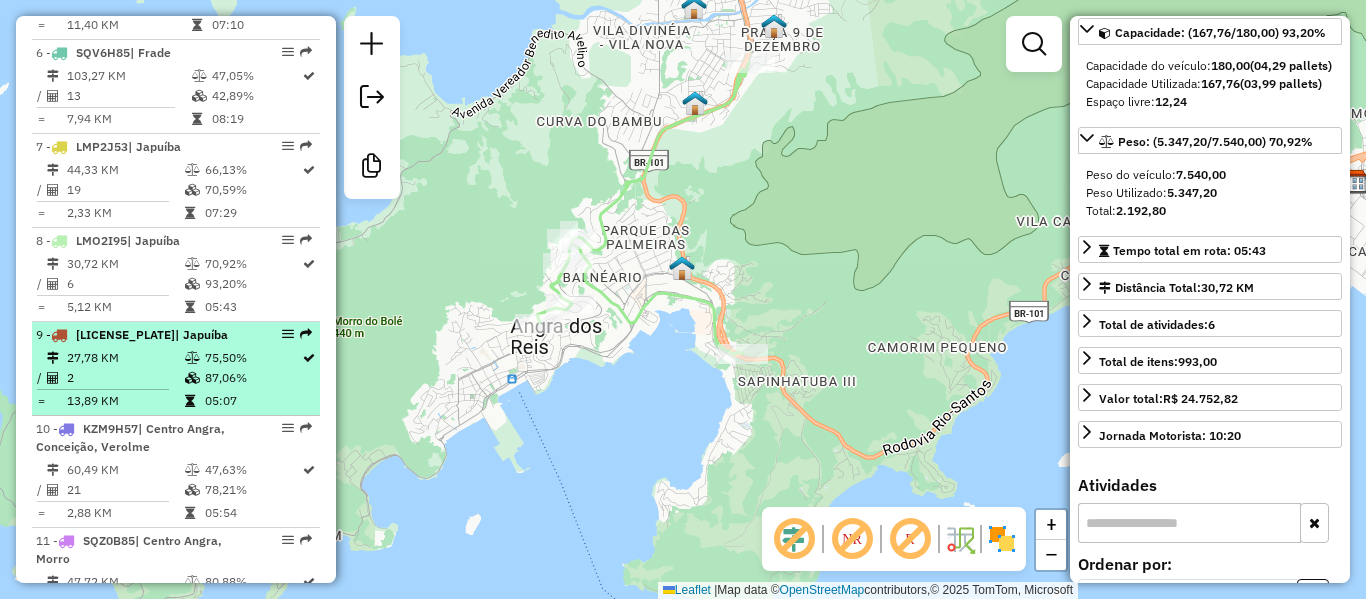 scroll, scrollTop: 1388, scrollLeft: 0, axis: vertical 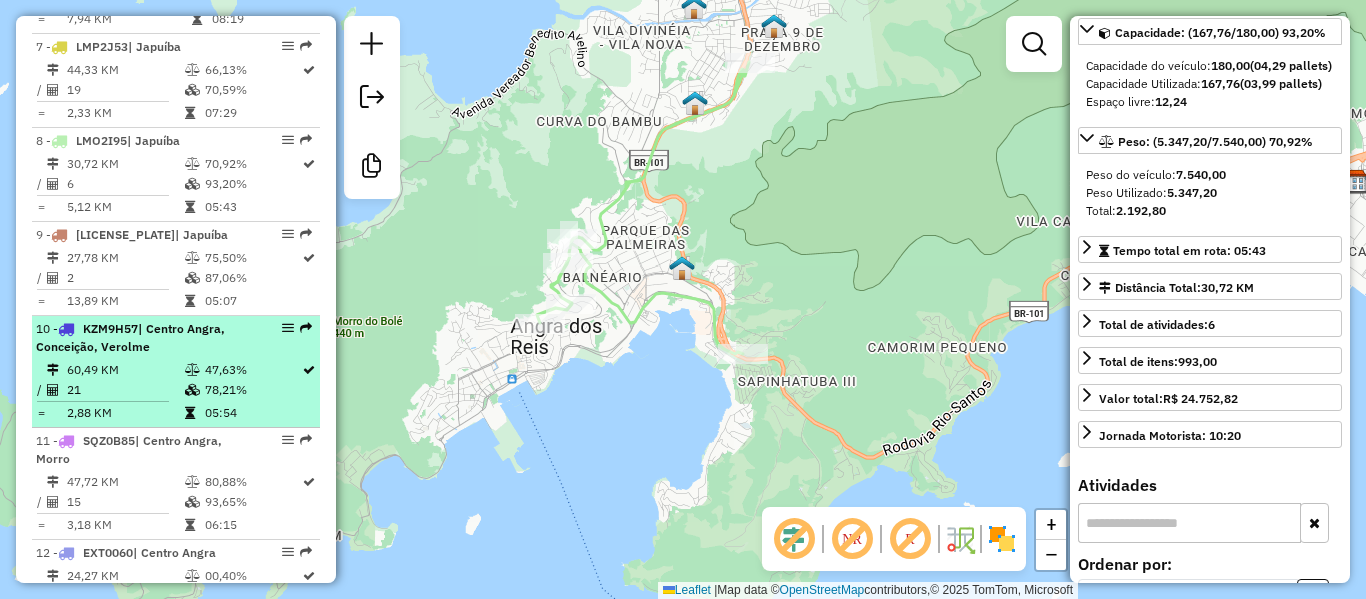 click on "47,63%" at bounding box center [252, 370] 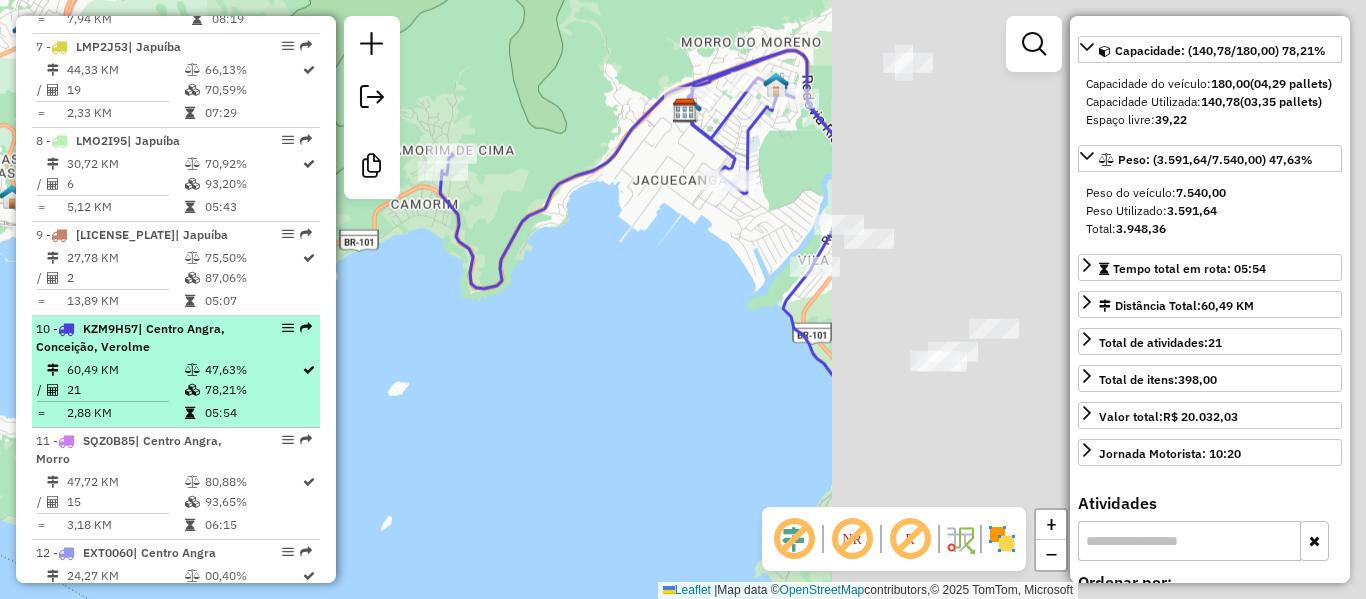 scroll, scrollTop: 218, scrollLeft: 0, axis: vertical 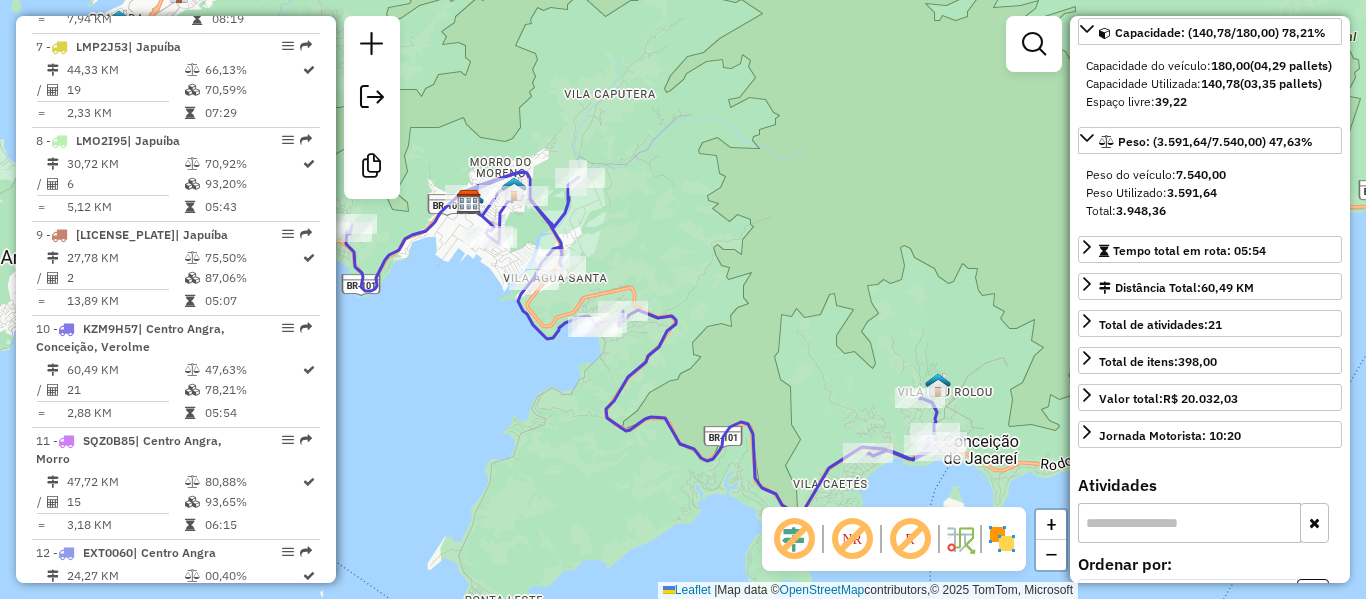 drag, startPoint x: 484, startPoint y: 329, endPoint x: 535, endPoint y: 330, distance: 51.009804 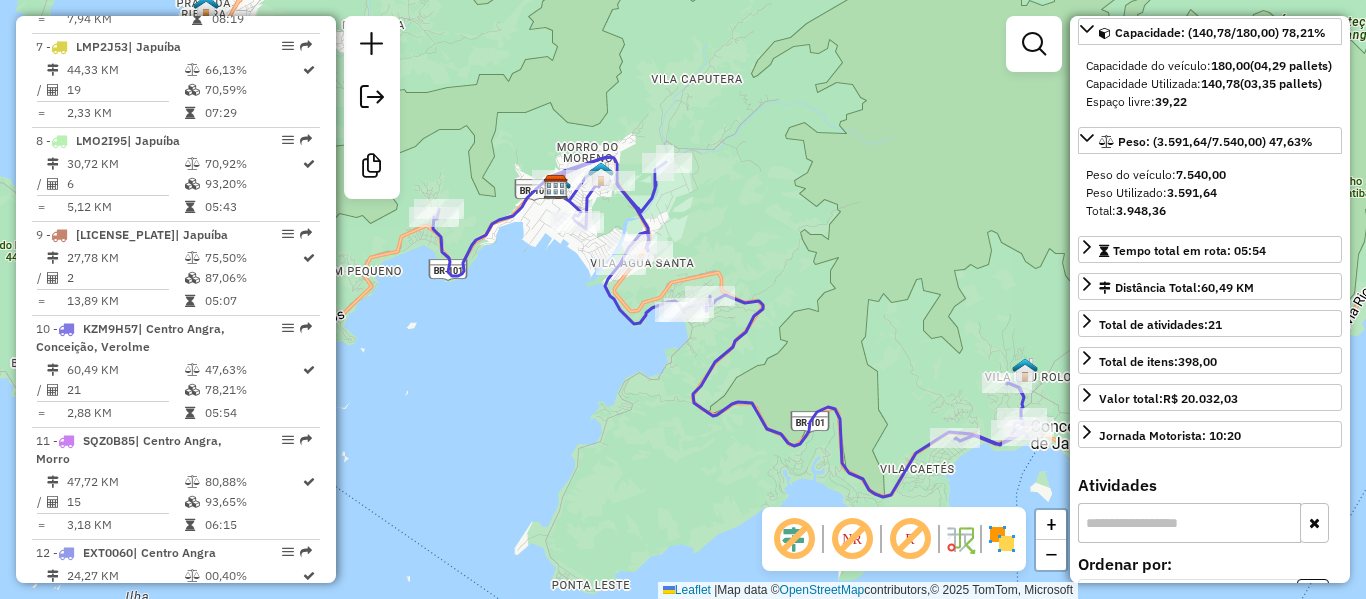 drag, startPoint x: 540, startPoint y: 359, endPoint x: 562, endPoint y: 354, distance: 22.561028 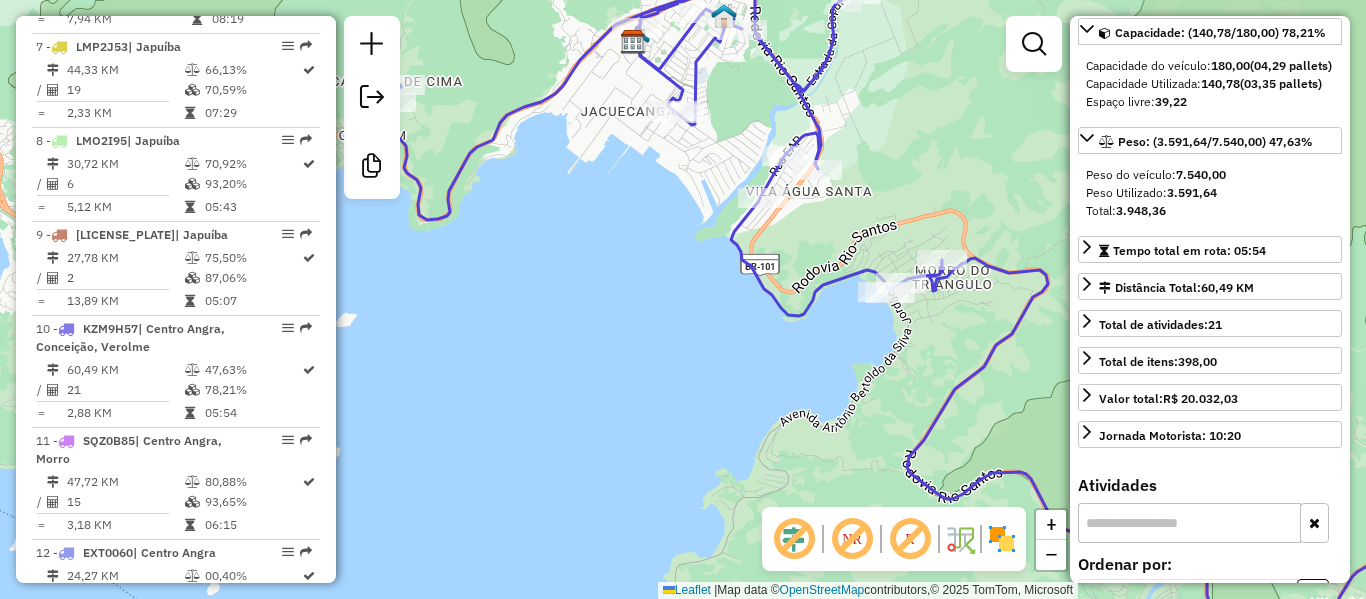 drag, startPoint x: 493, startPoint y: 304, endPoint x: 594, endPoint y: 328, distance: 103.81233 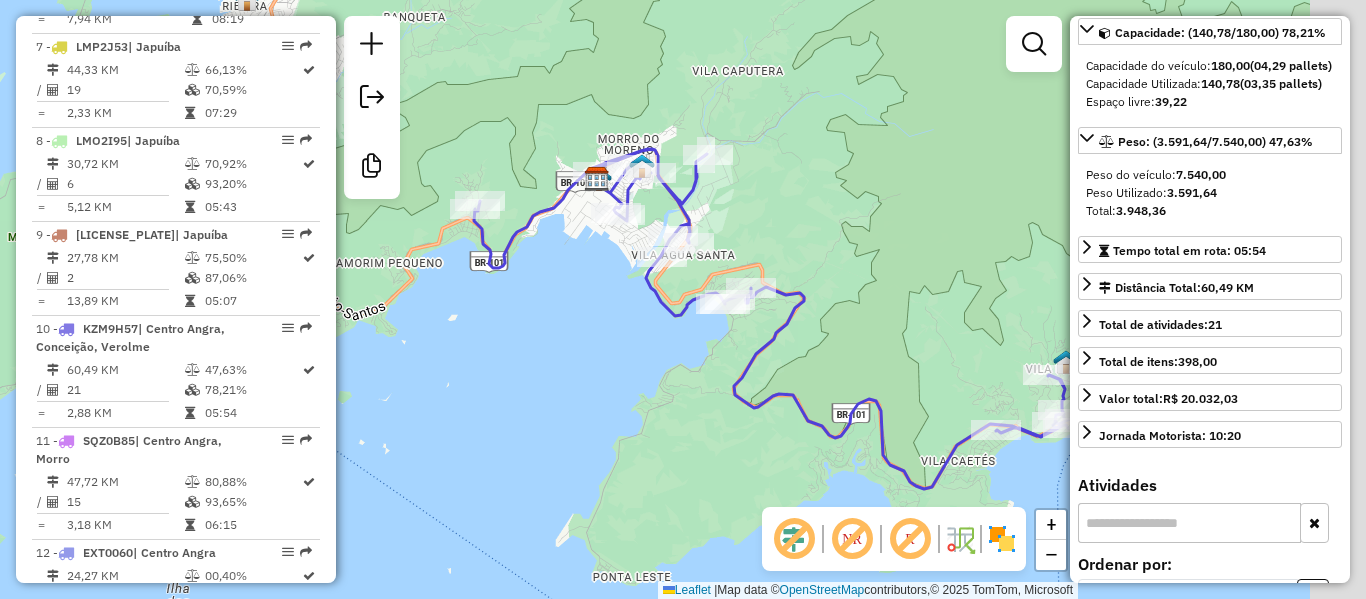 drag, startPoint x: 580, startPoint y: 358, endPoint x: 495, endPoint y: 333, distance: 88.60023 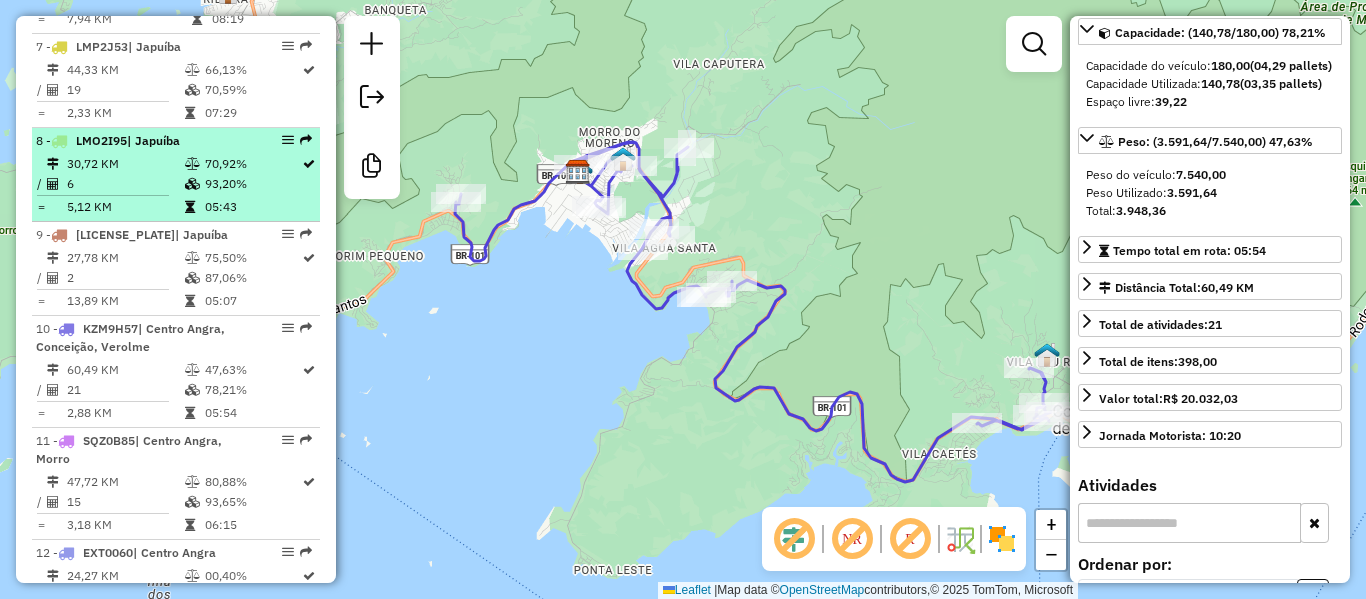 click on "30,72 KM" at bounding box center (125, 164) 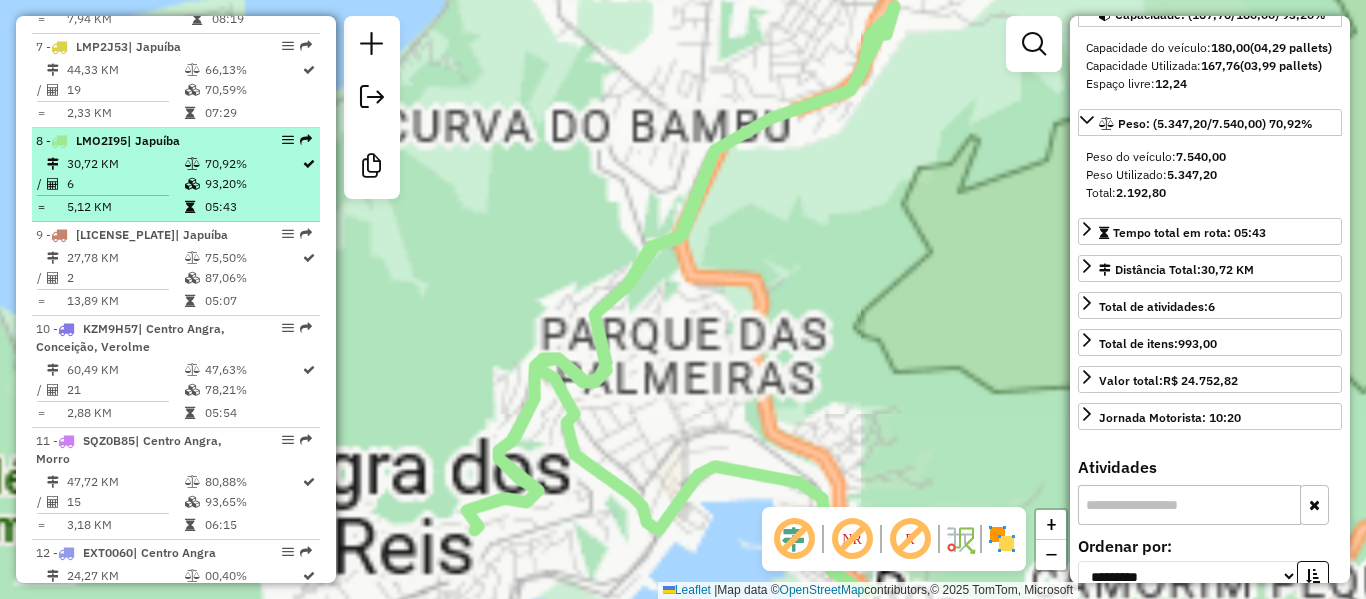 scroll, scrollTop: 200, scrollLeft: 0, axis: vertical 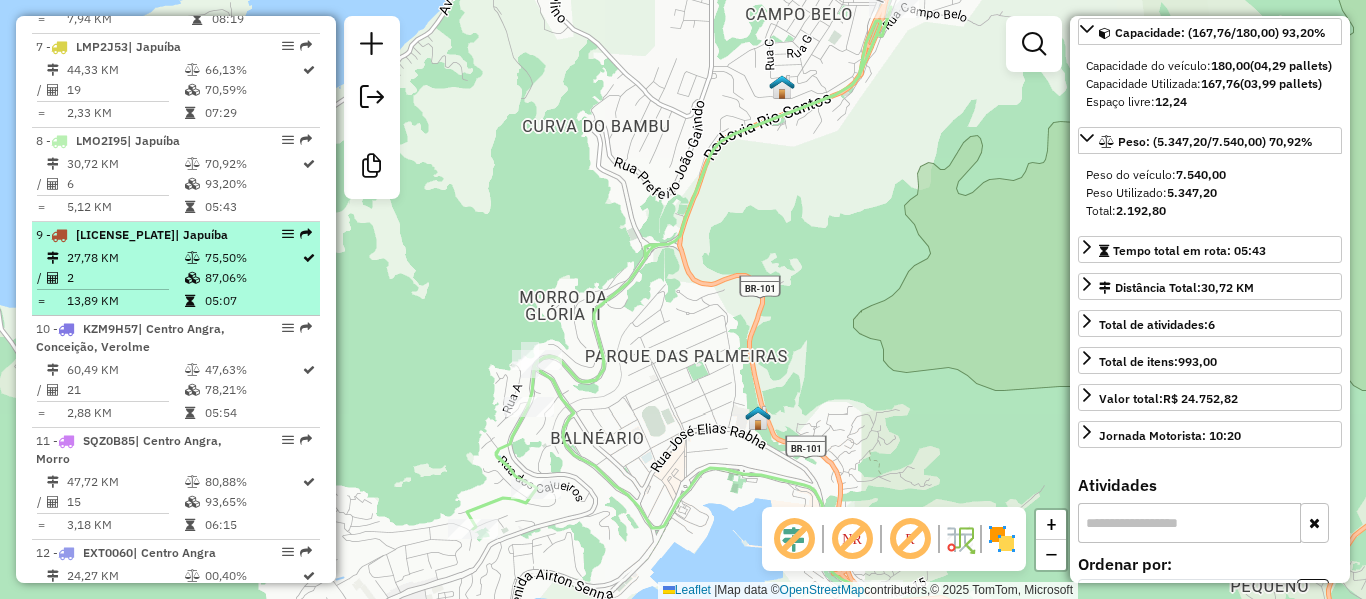 click on "2" at bounding box center [125, 278] 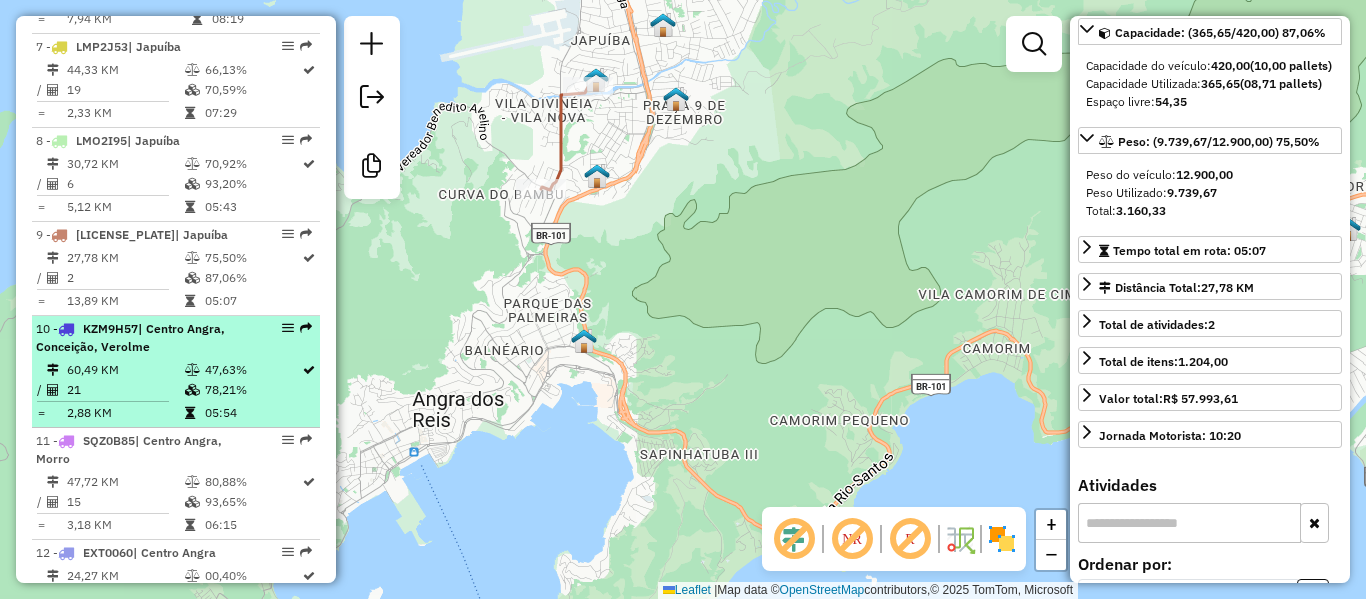 scroll, scrollTop: 1488, scrollLeft: 0, axis: vertical 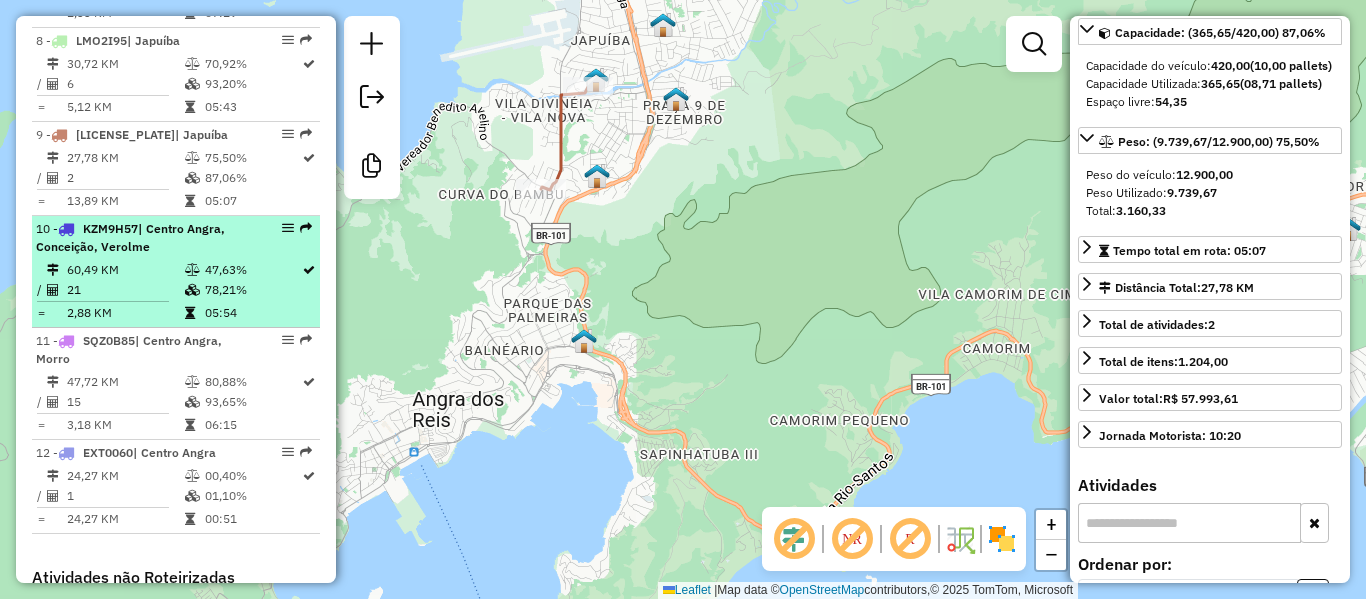 click on "78,21%" at bounding box center [252, 290] 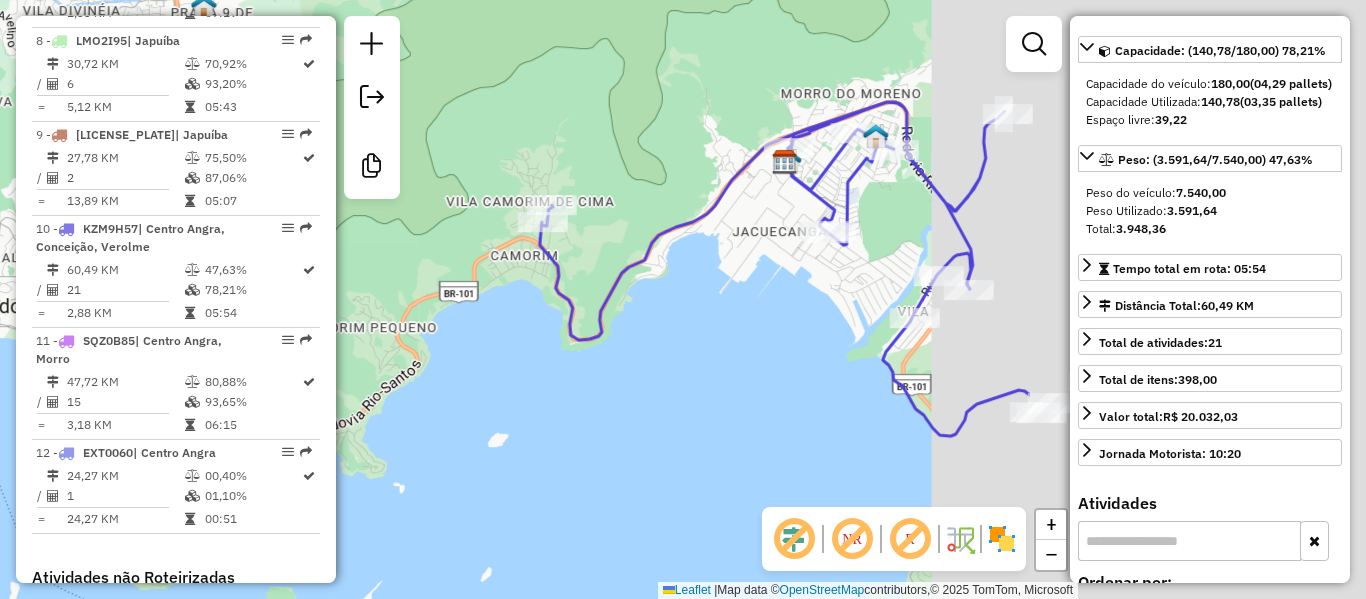 scroll, scrollTop: 218, scrollLeft: 0, axis: vertical 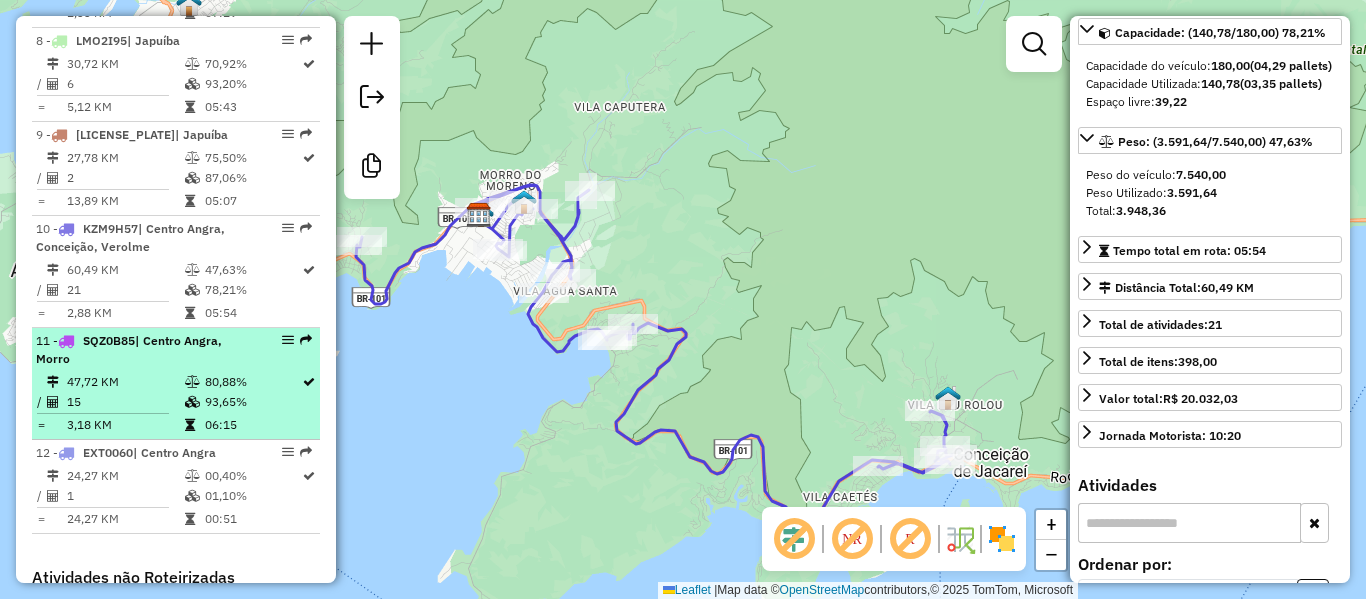 click on "15" at bounding box center (125, 402) 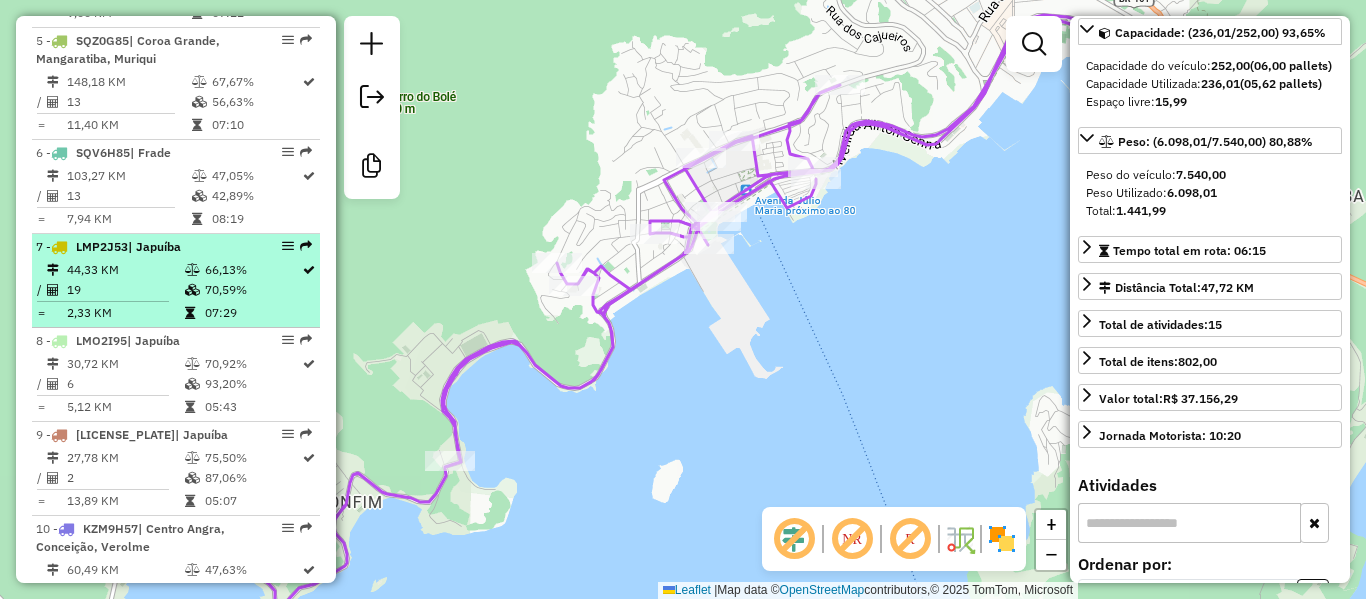 scroll, scrollTop: 1288, scrollLeft: 0, axis: vertical 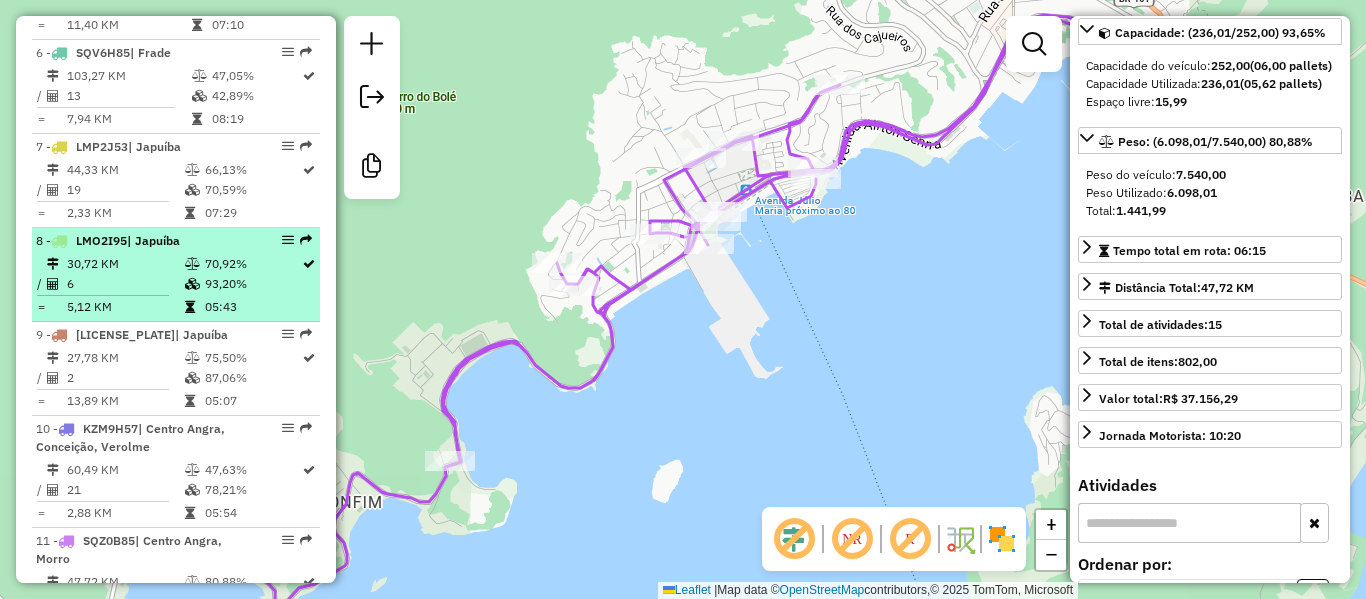click on "05:43" at bounding box center [252, 307] 